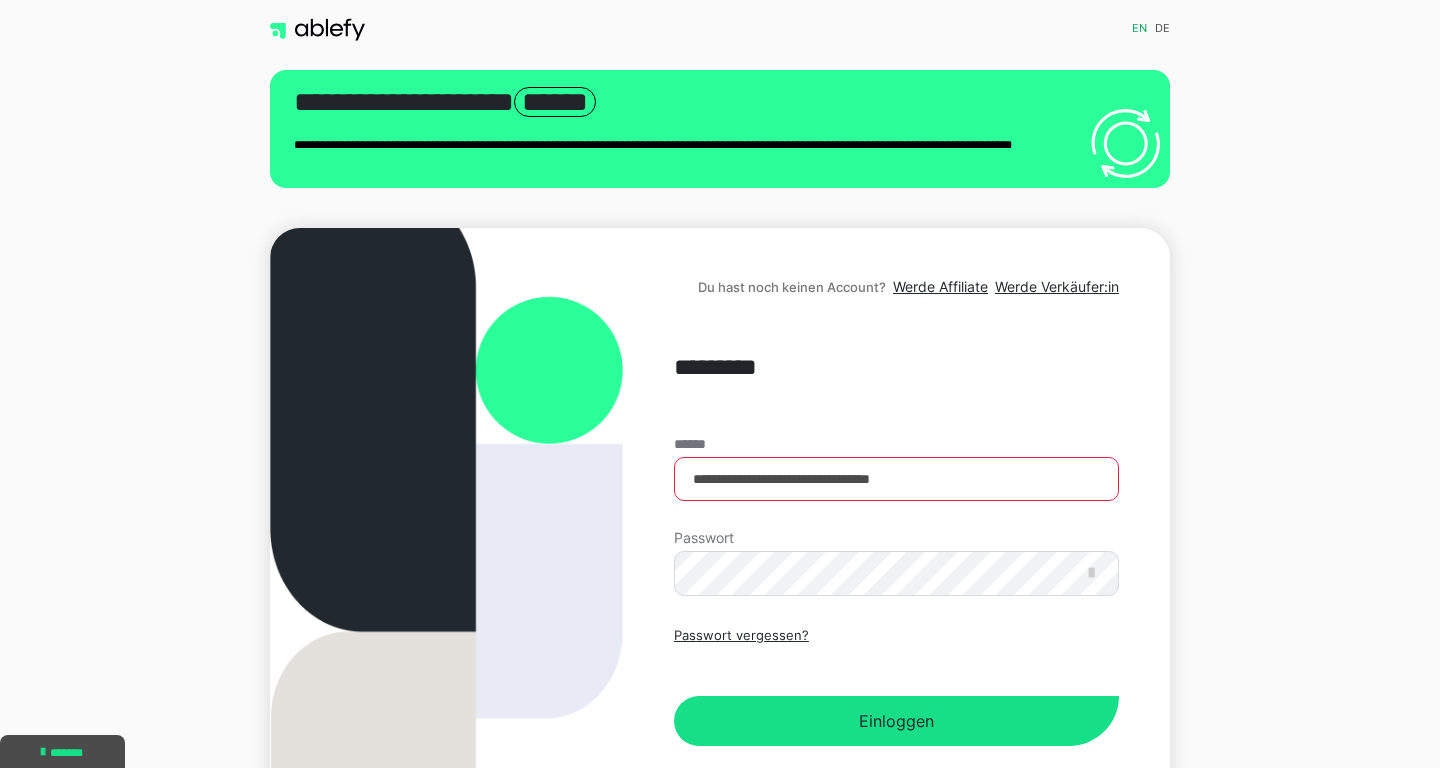 scroll, scrollTop: 0, scrollLeft: 0, axis: both 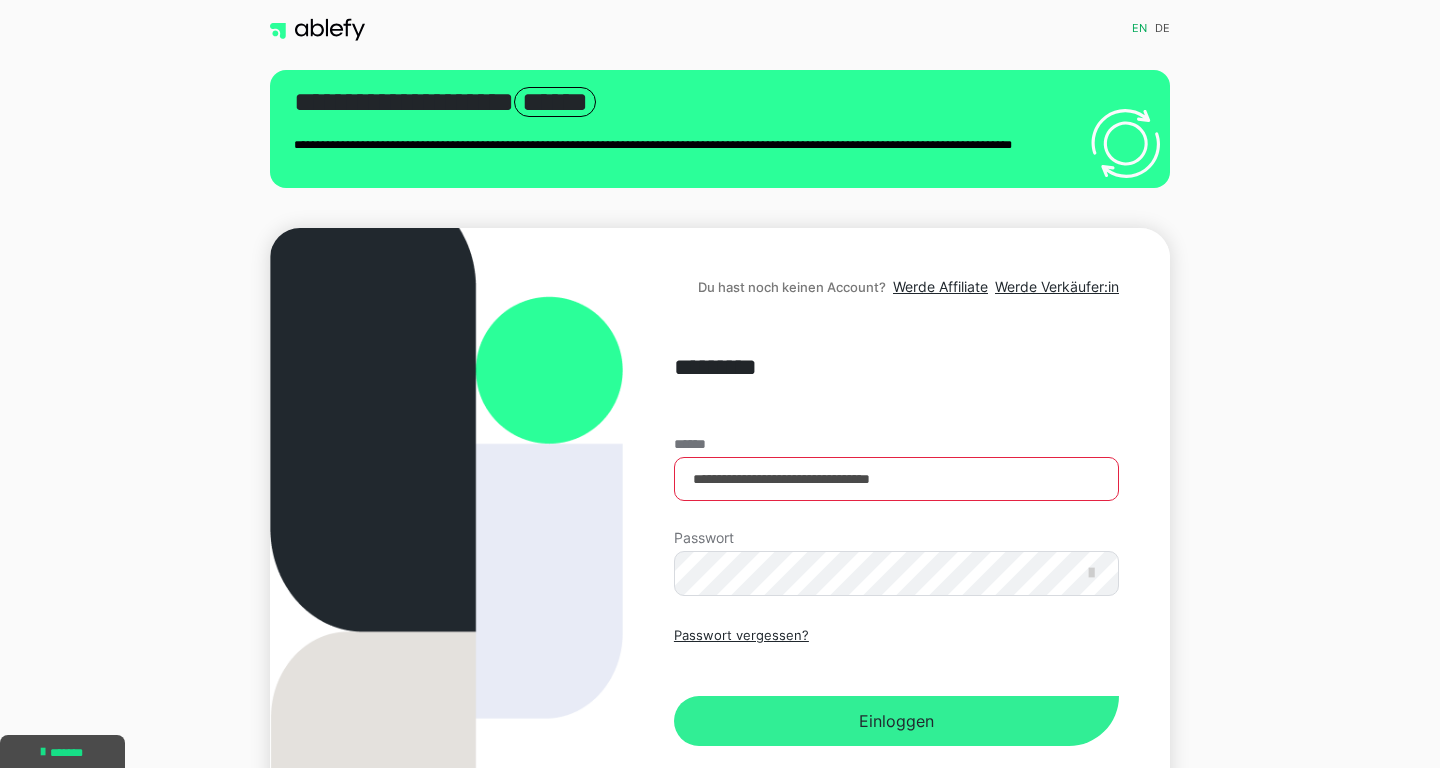 click on "Einloggen" at bounding box center (896, 721) 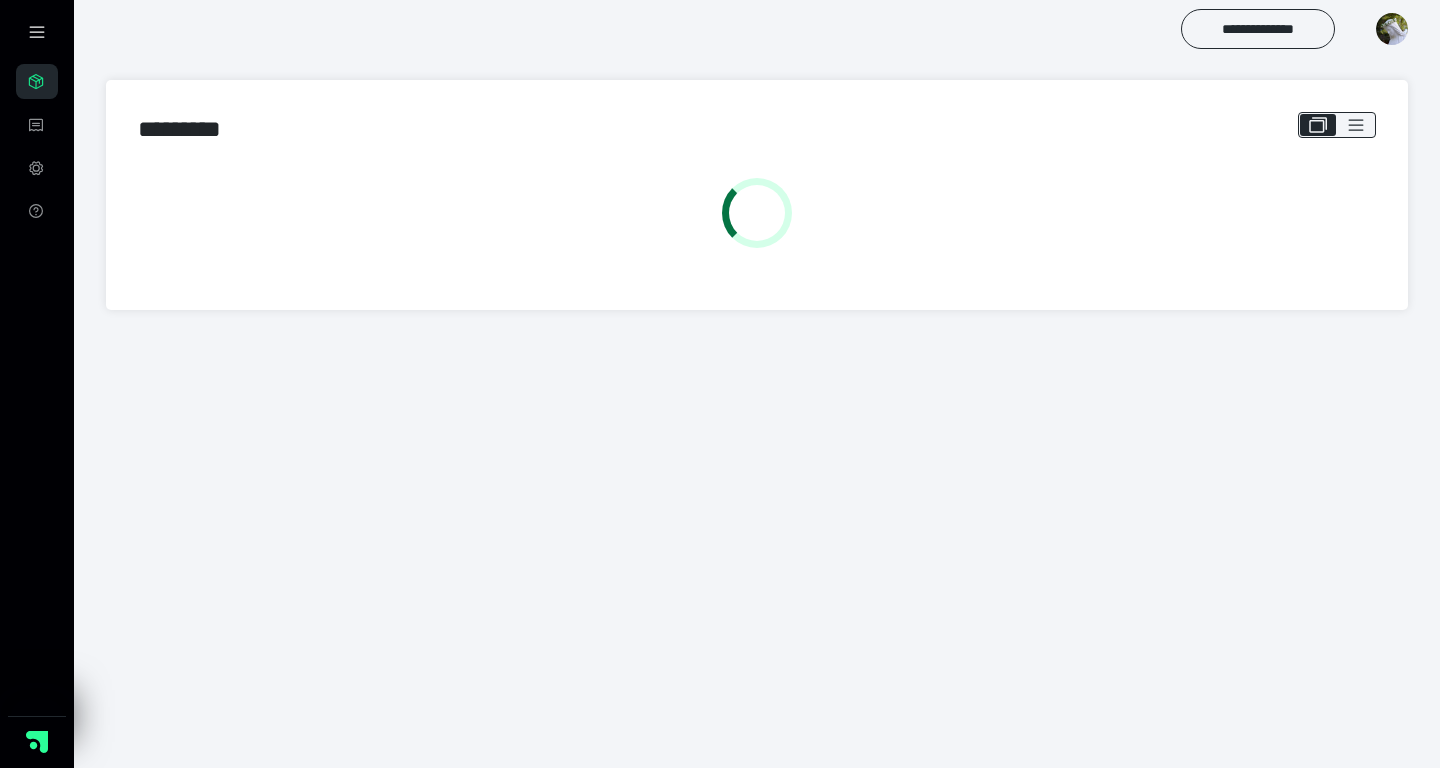 scroll, scrollTop: 0, scrollLeft: 0, axis: both 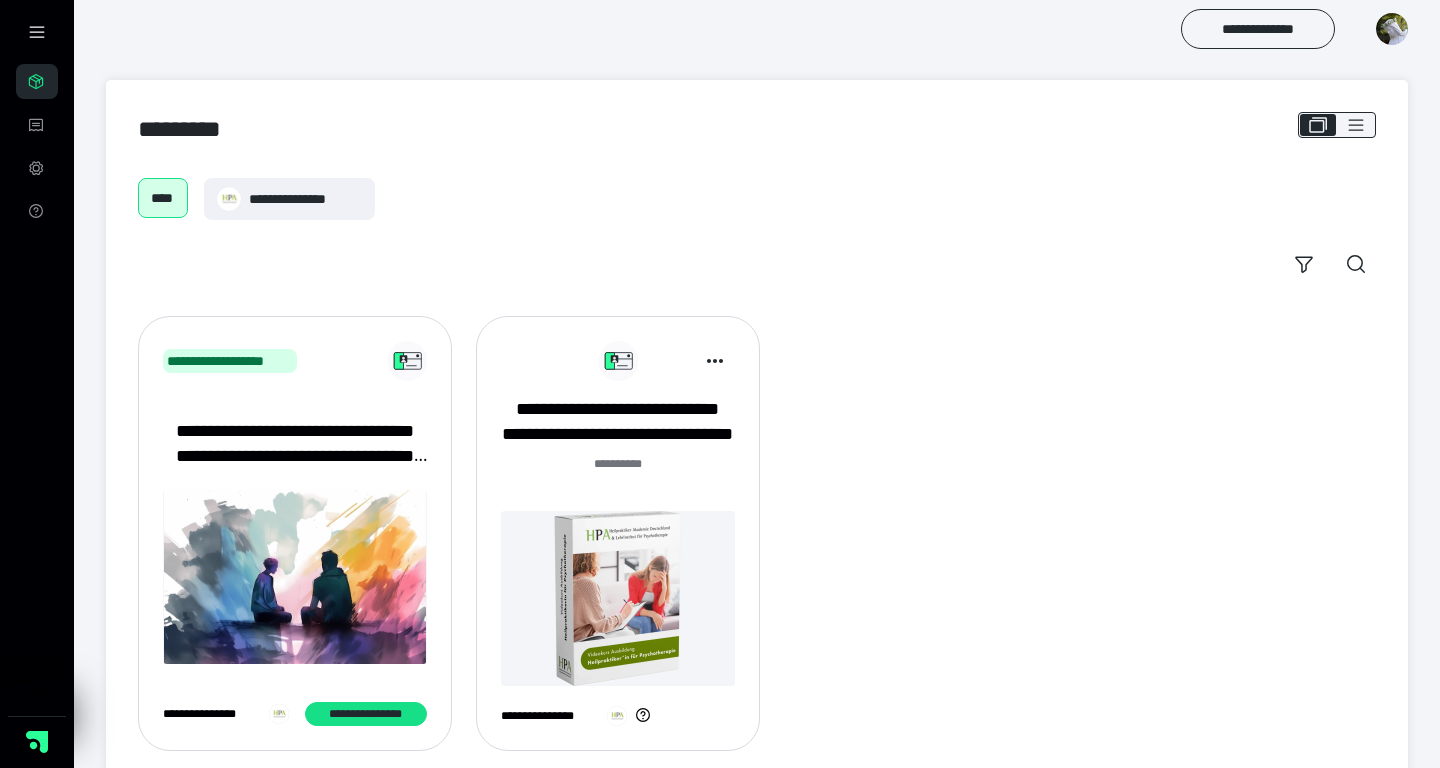 click at bounding box center (618, 598) 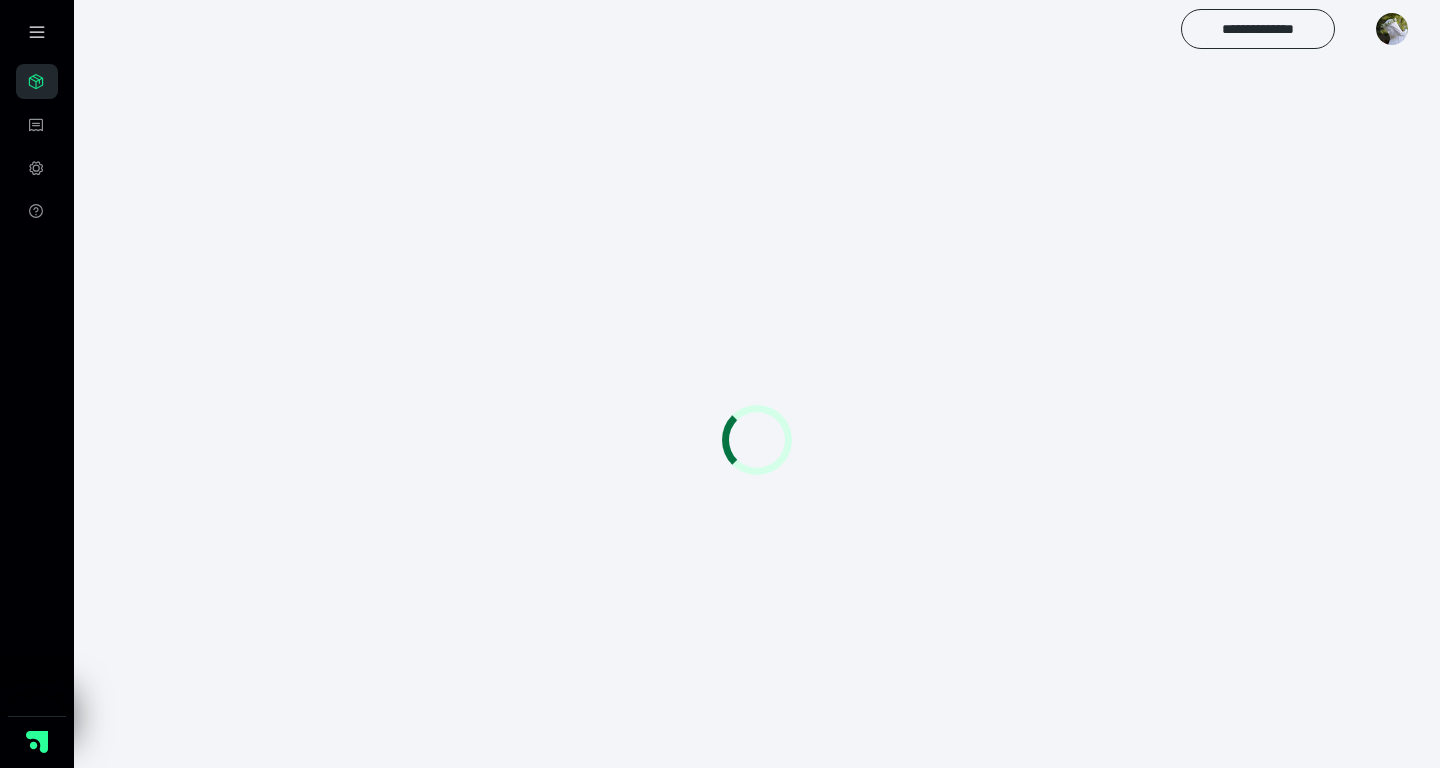 scroll, scrollTop: 0, scrollLeft: 0, axis: both 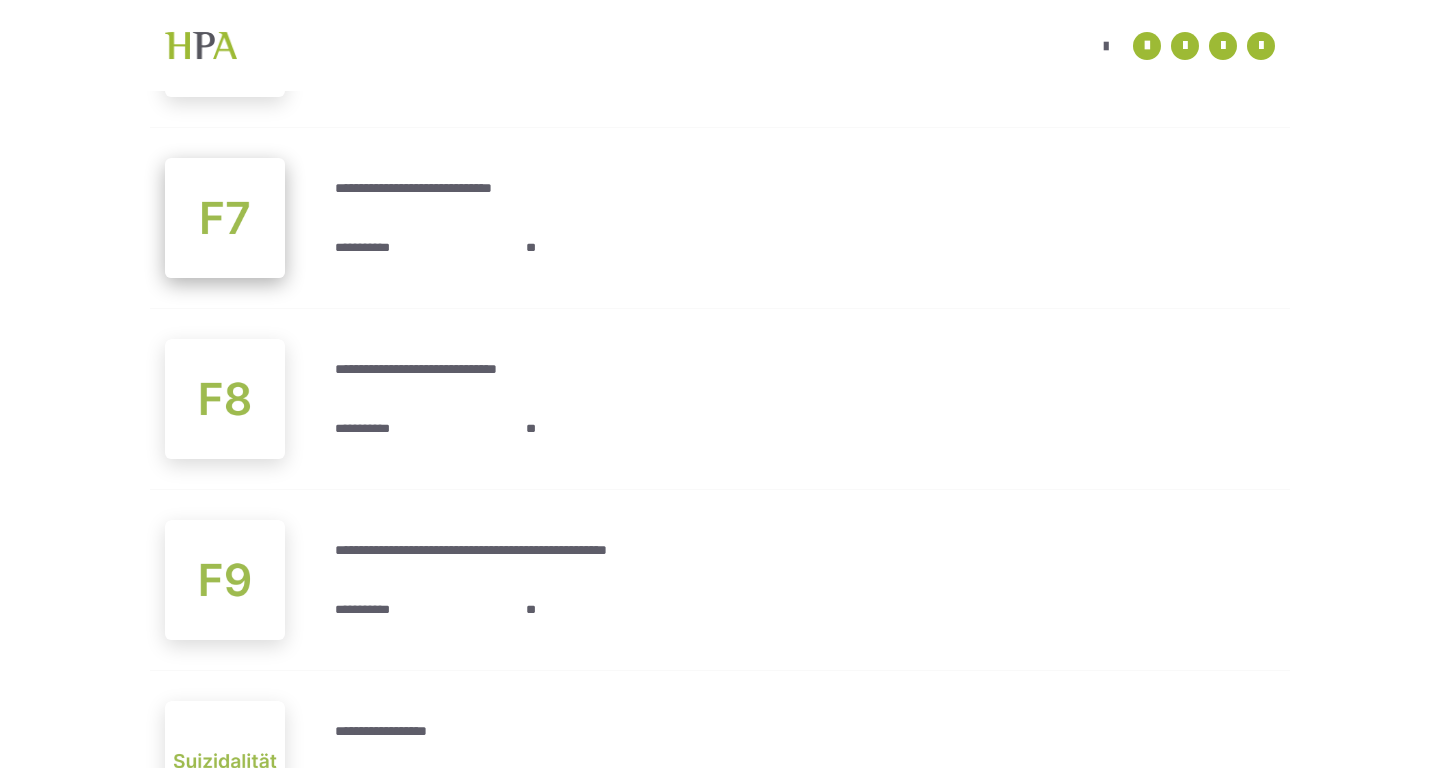 click at bounding box center (225, 218) 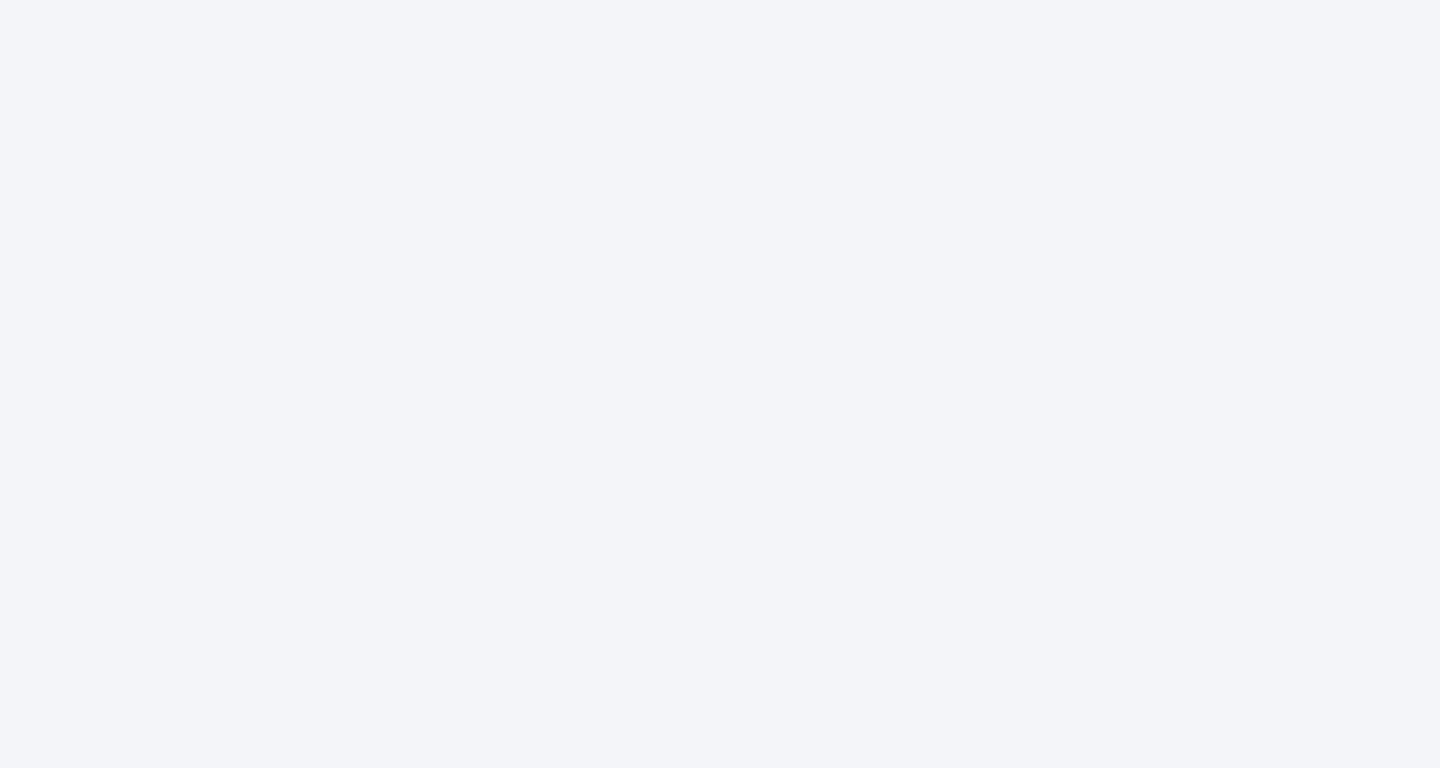 scroll, scrollTop: 56, scrollLeft: 0, axis: vertical 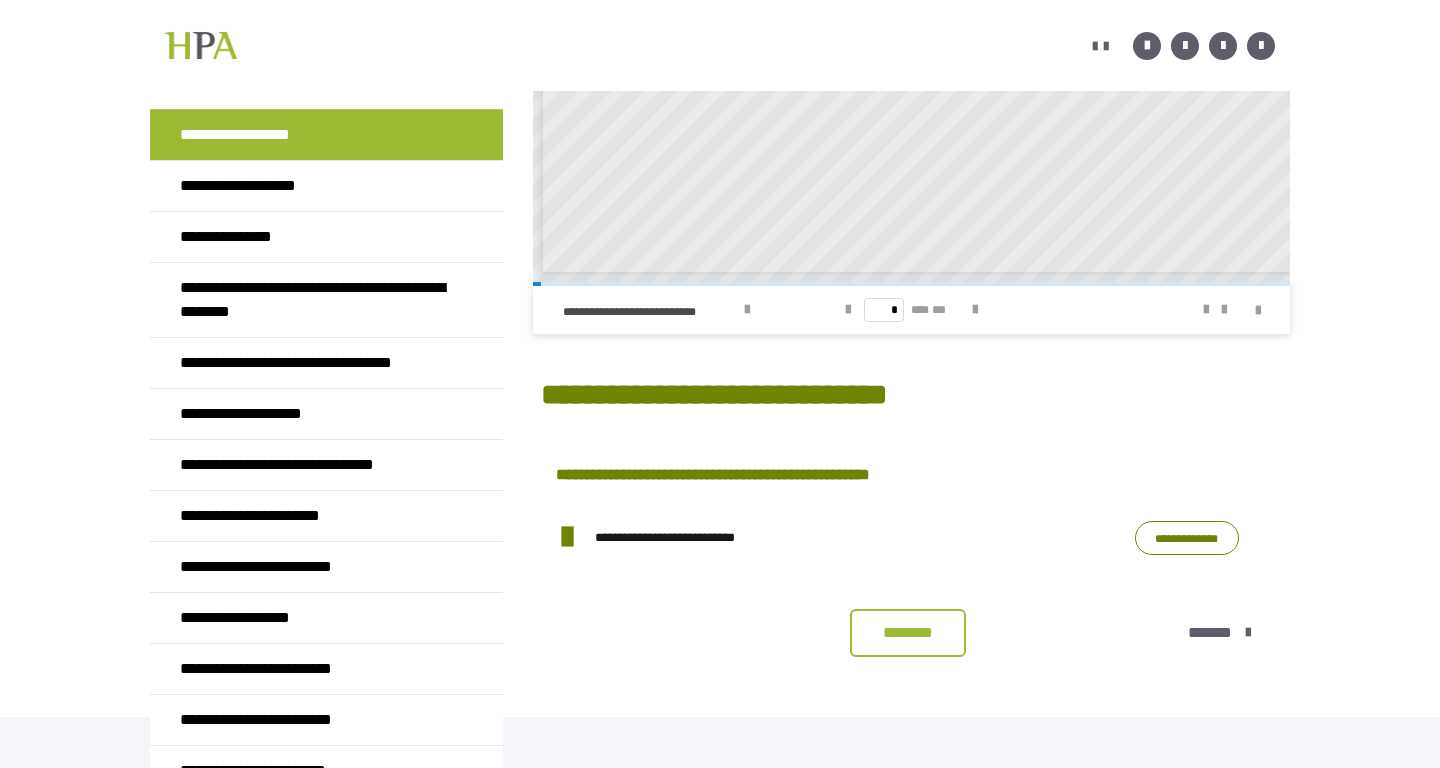 click on "**********" at bounding box center (1187, 538) 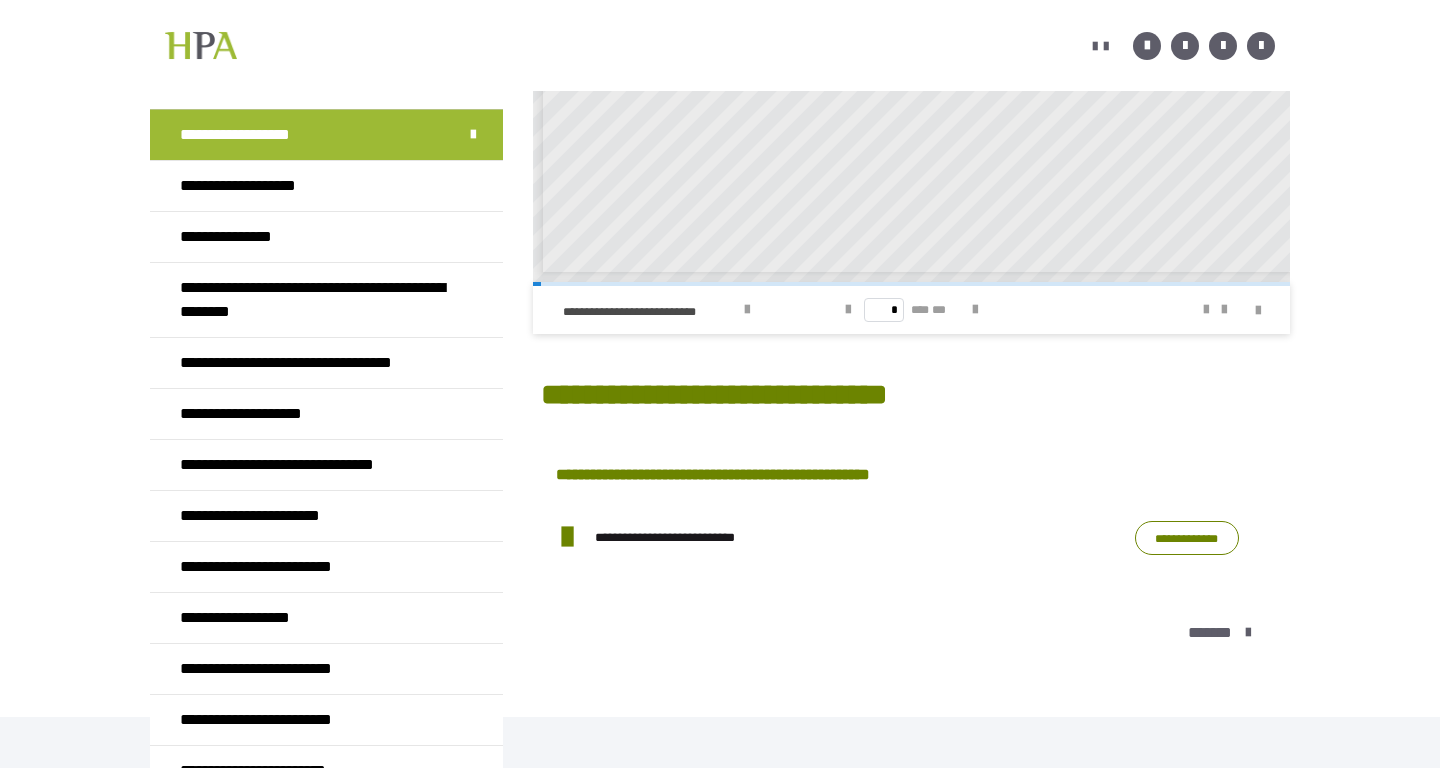 click on "**********" at bounding box center (1187, 538) 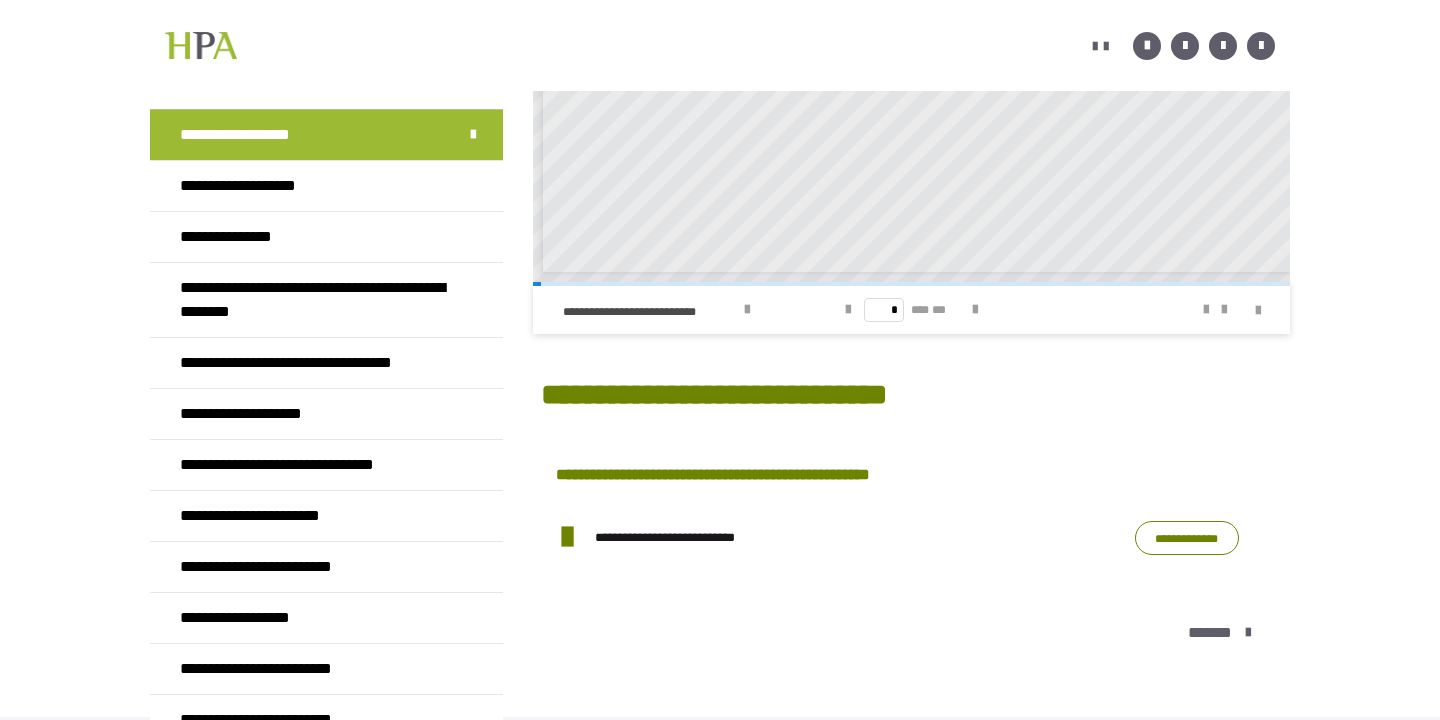 click at bounding box center [567, 537] 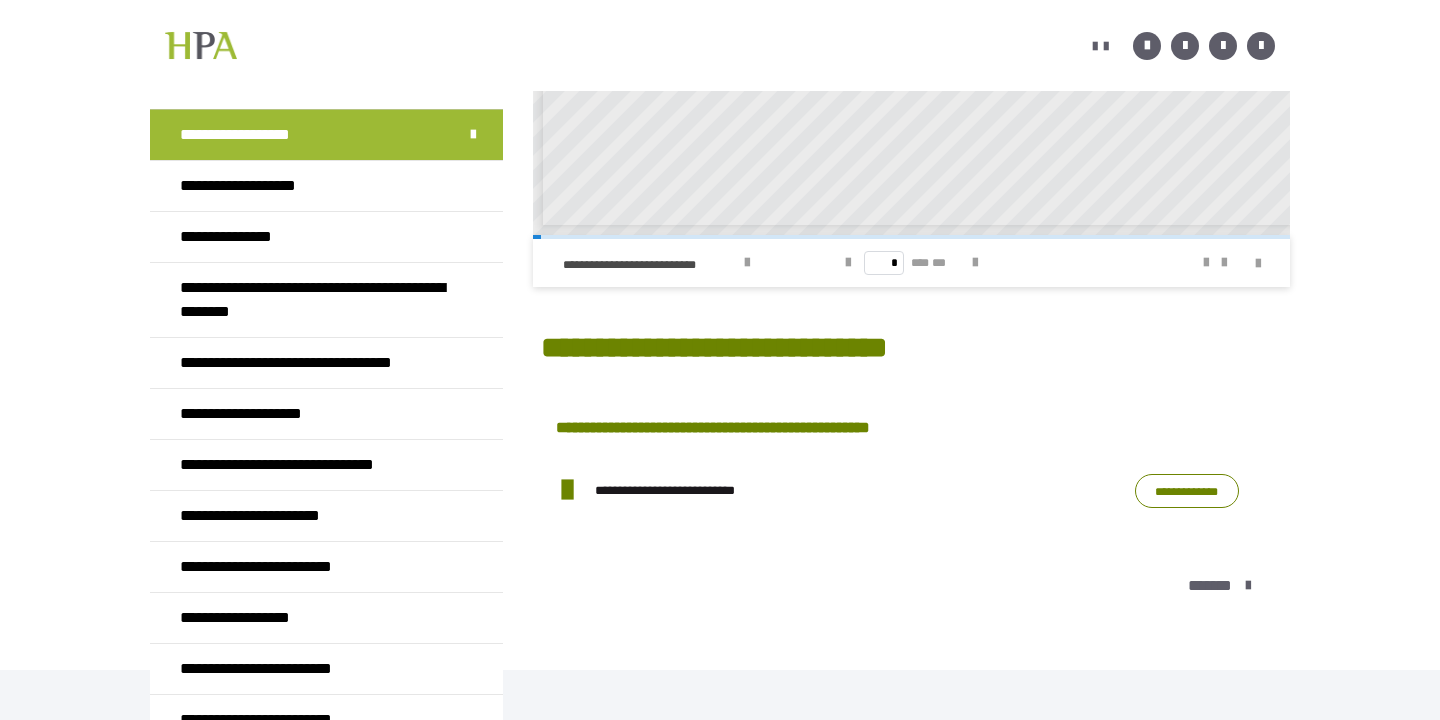 scroll, scrollTop: 879, scrollLeft: 0, axis: vertical 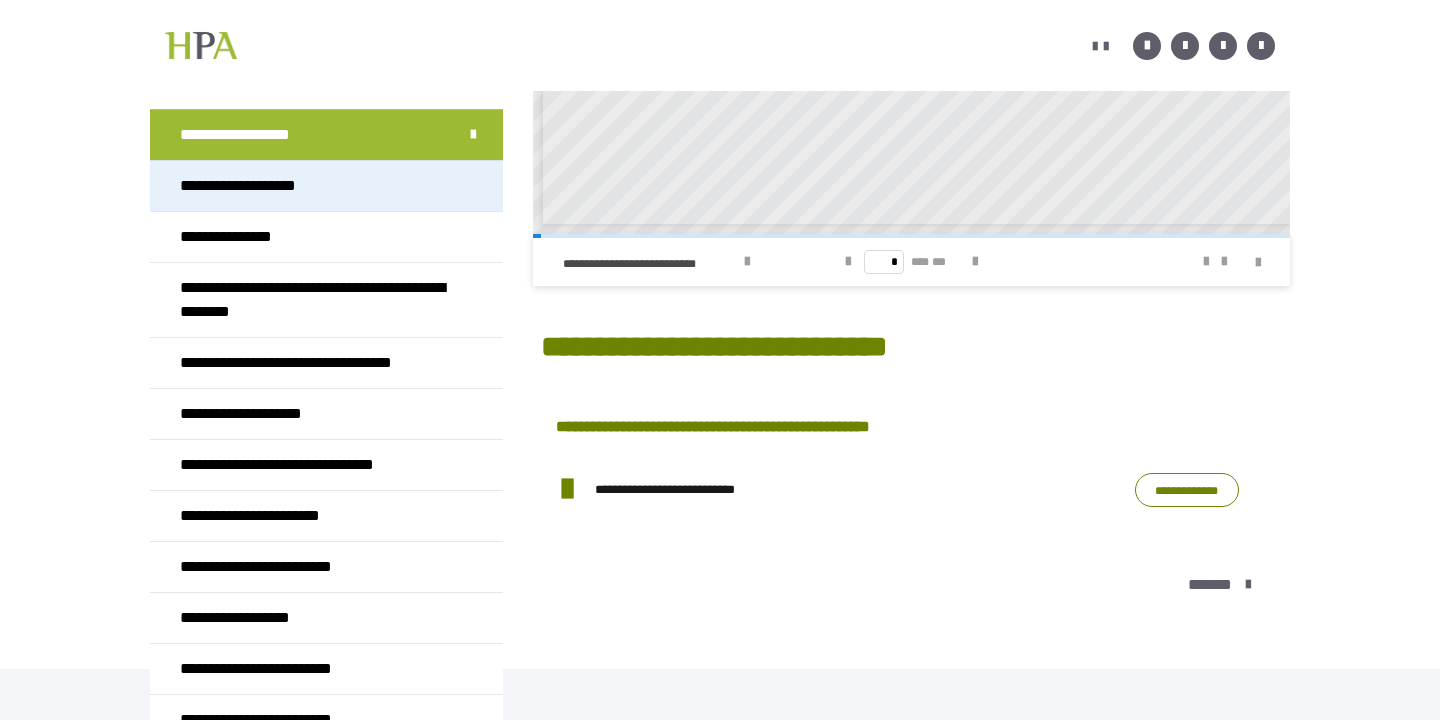 click on "**********" at bounding box center [326, 185] 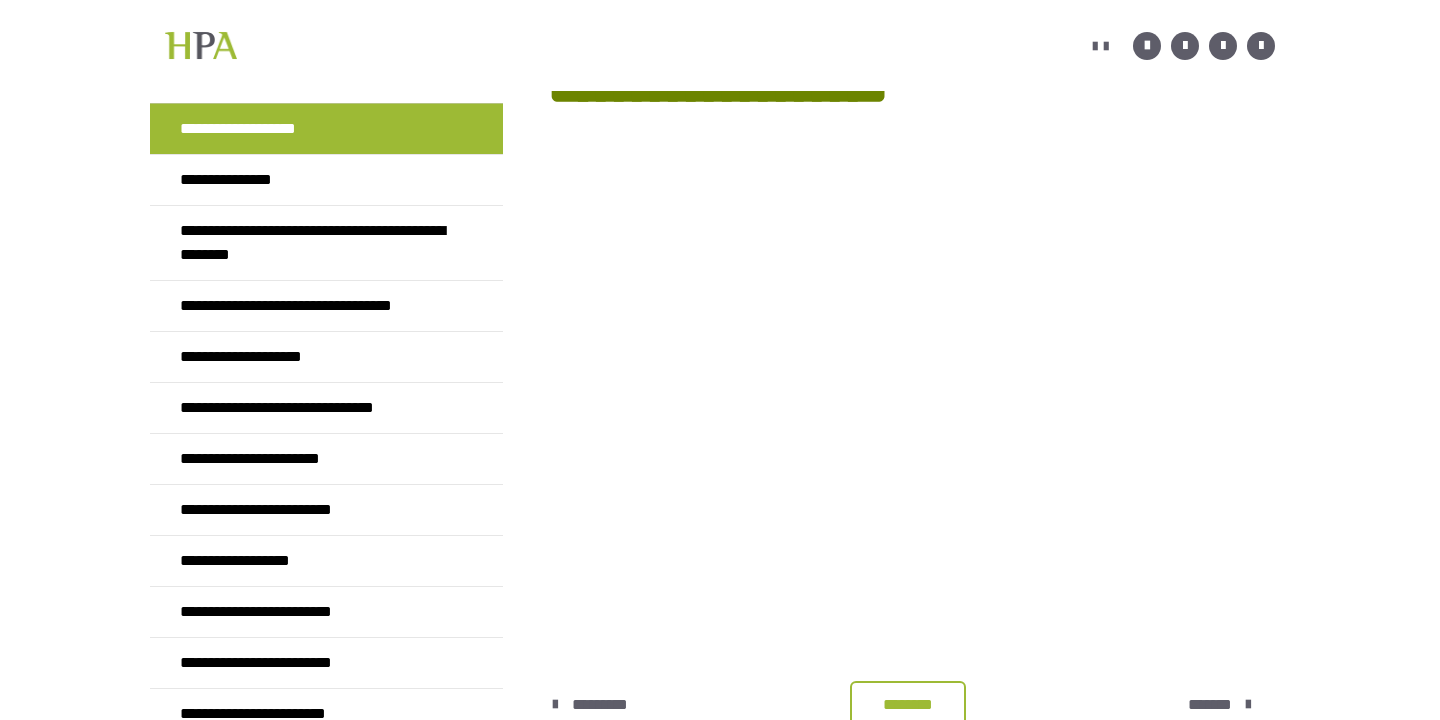 scroll, scrollTop: 0, scrollLeft: 0, axis: both 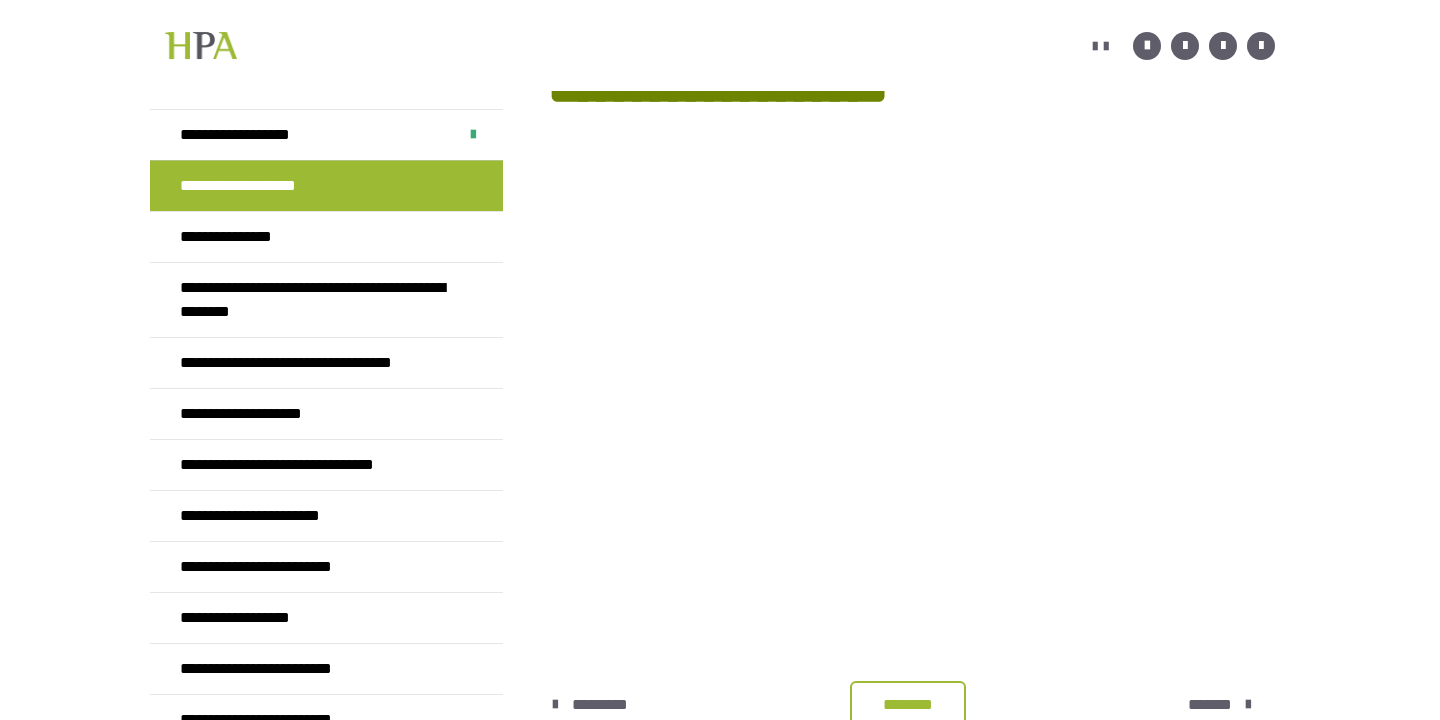 click on "**********" at bounding box center [326, 185] 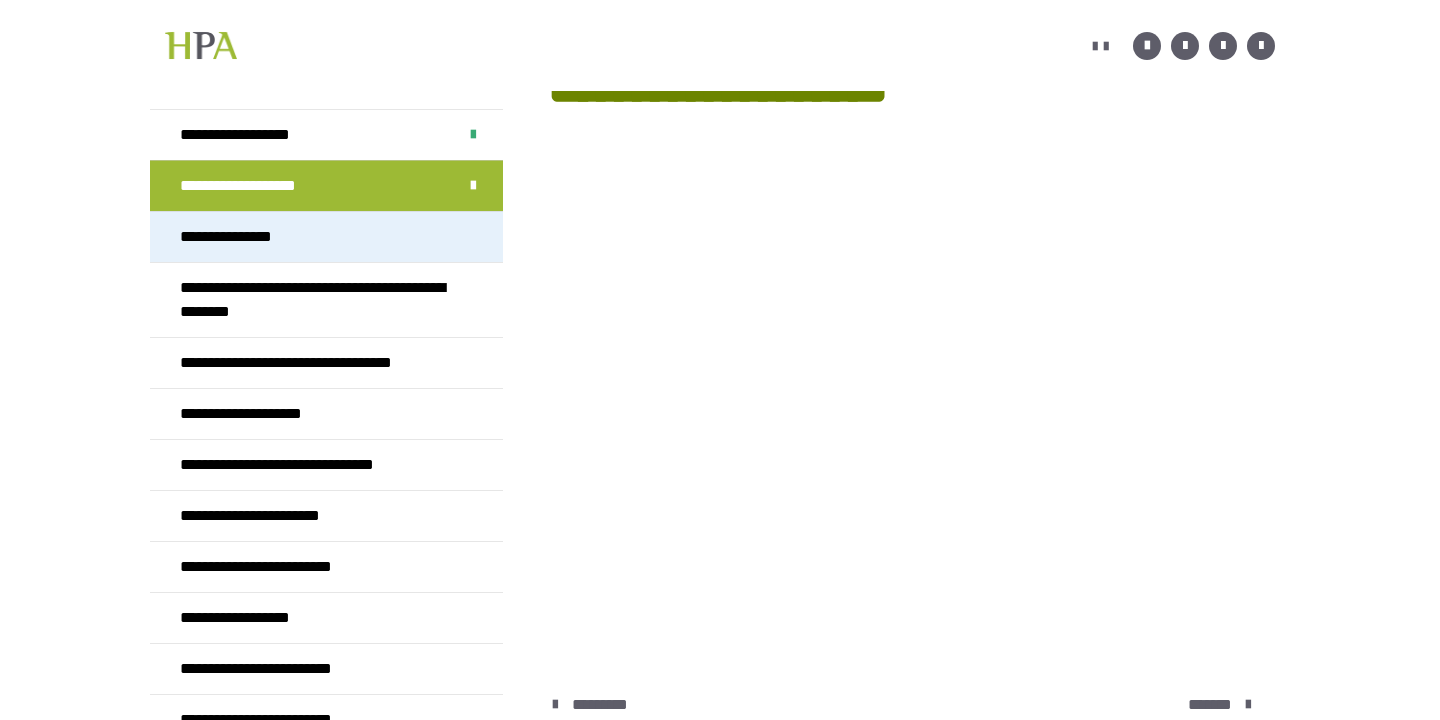 click on "**********" at bounding box center (326, 236) 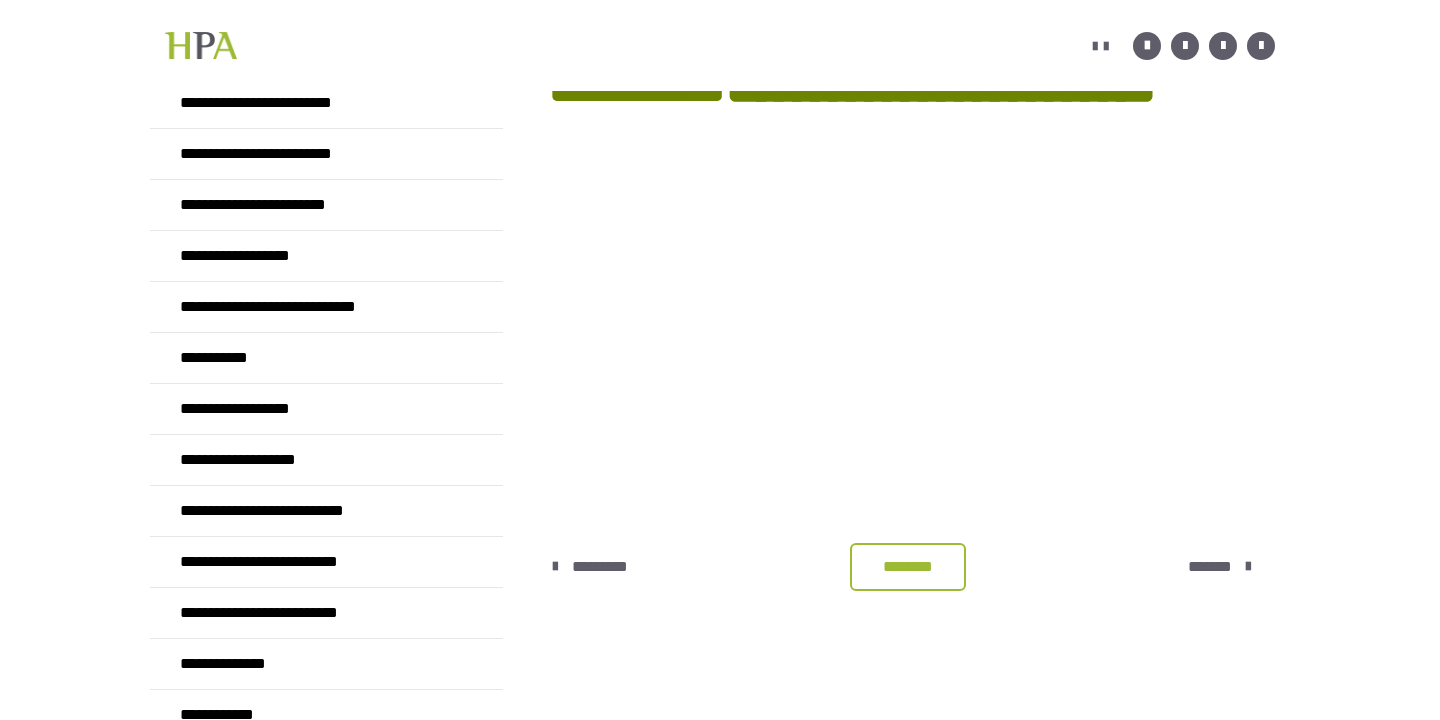 scroll, scrollTop: 564, scrollLeft: 0, axis: vertical 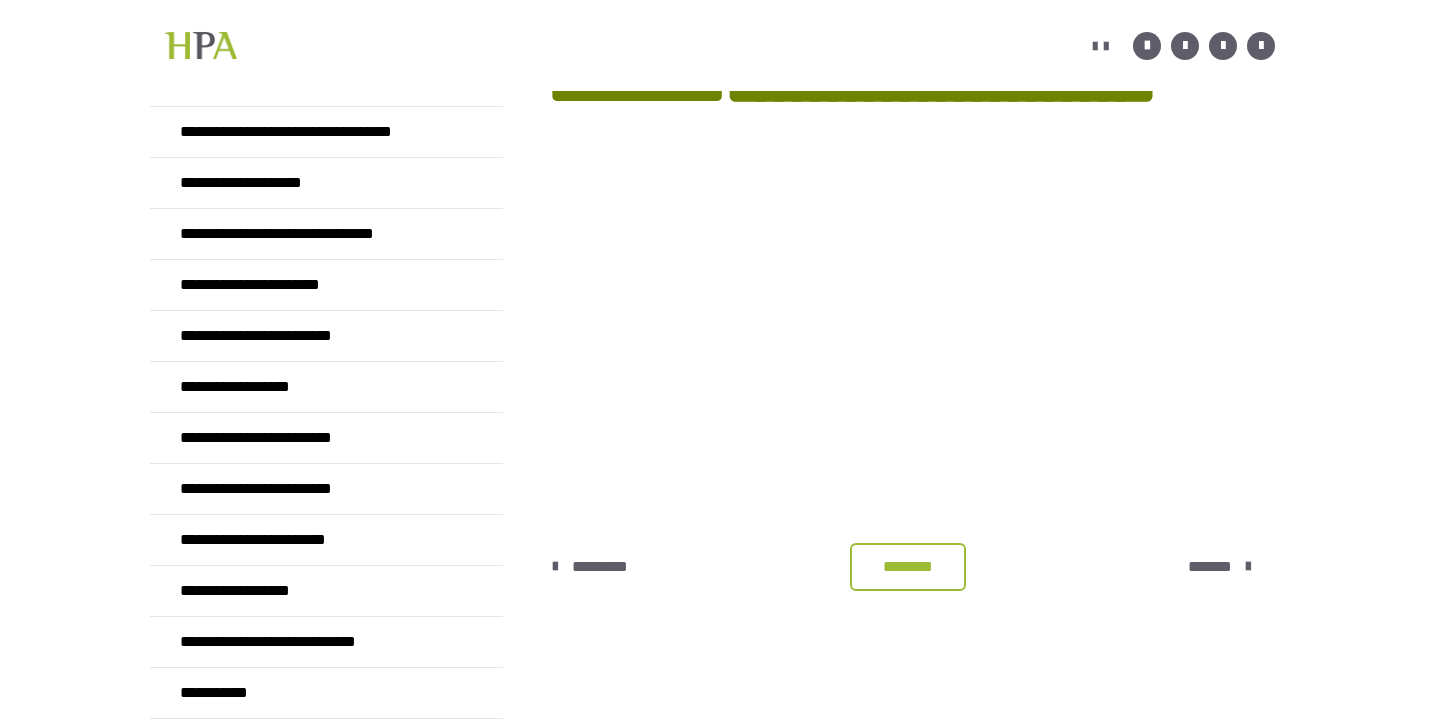 click on "********" at bounding box center (908, 567) 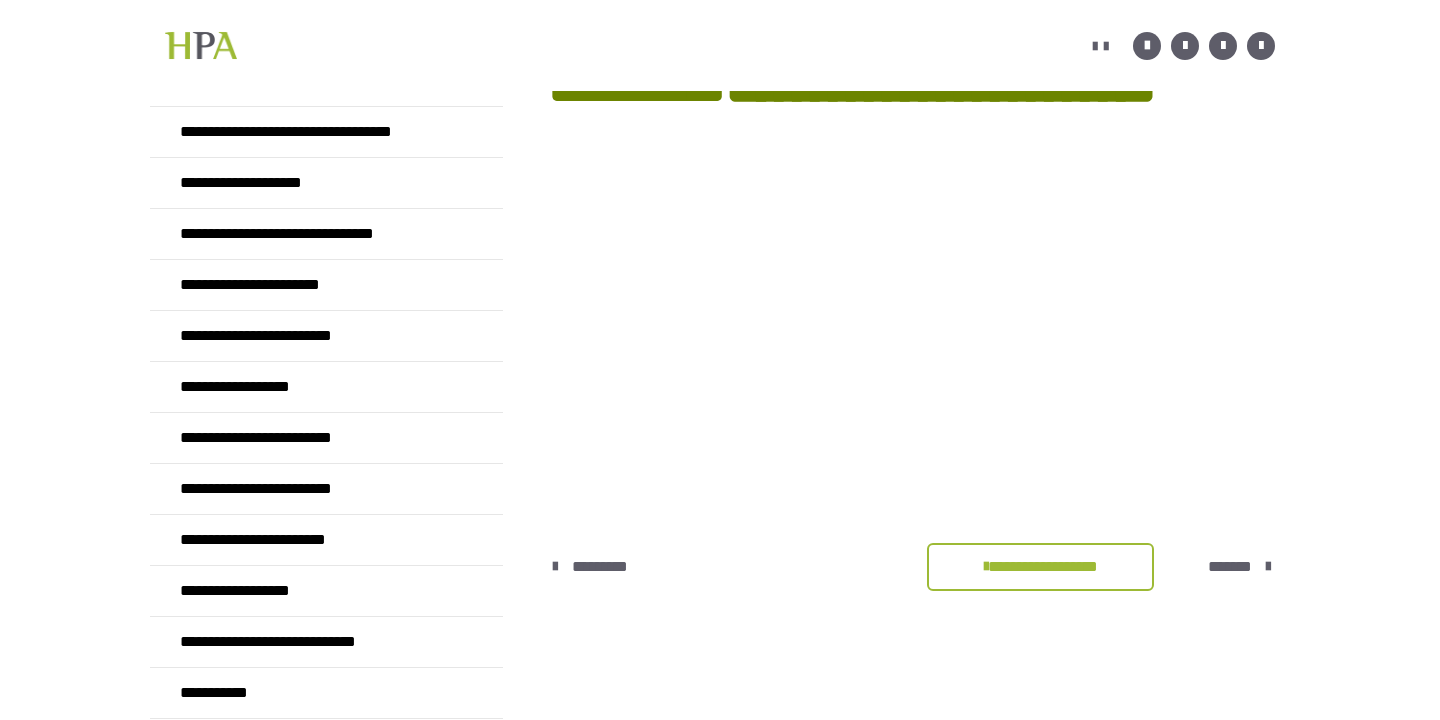 click on "*******" at bounding box center [1230, 567] 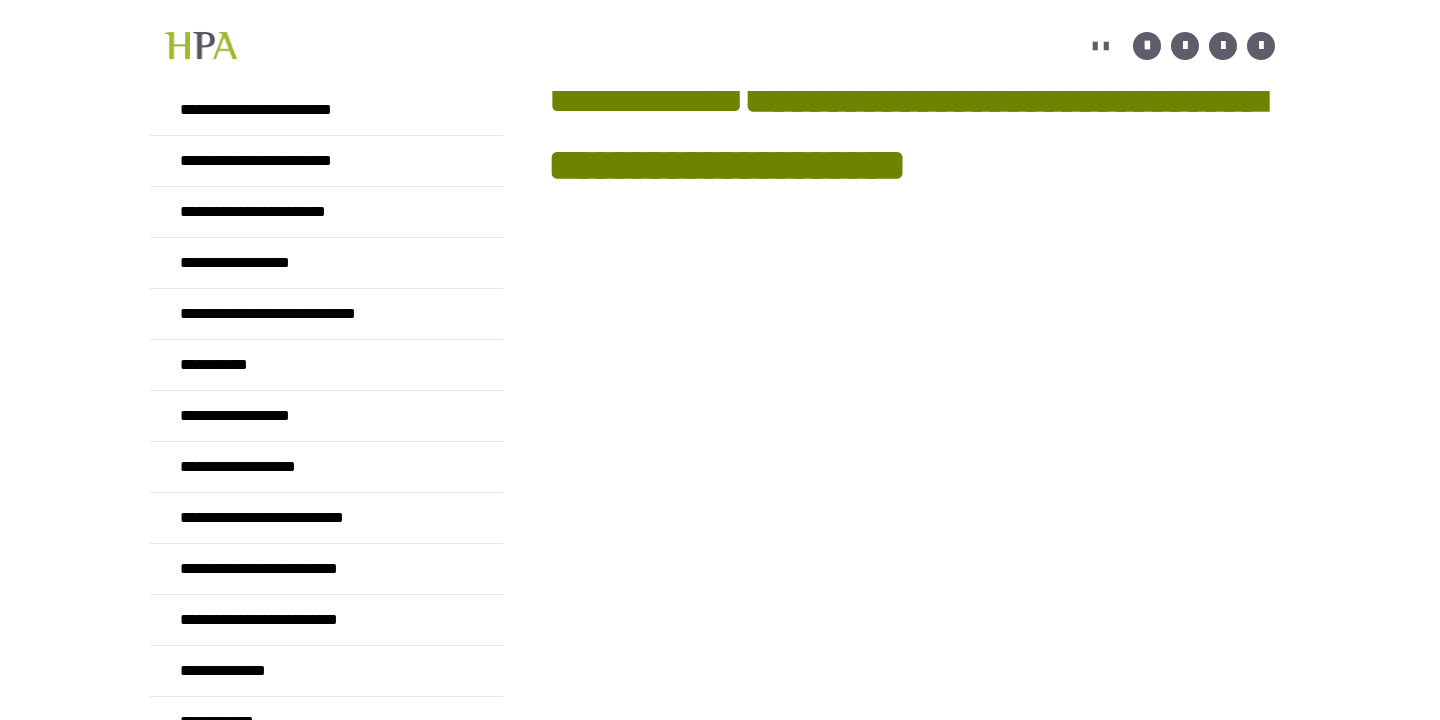 scroll, scrollTop: 582, scrollLeft: 0, axis: vertical 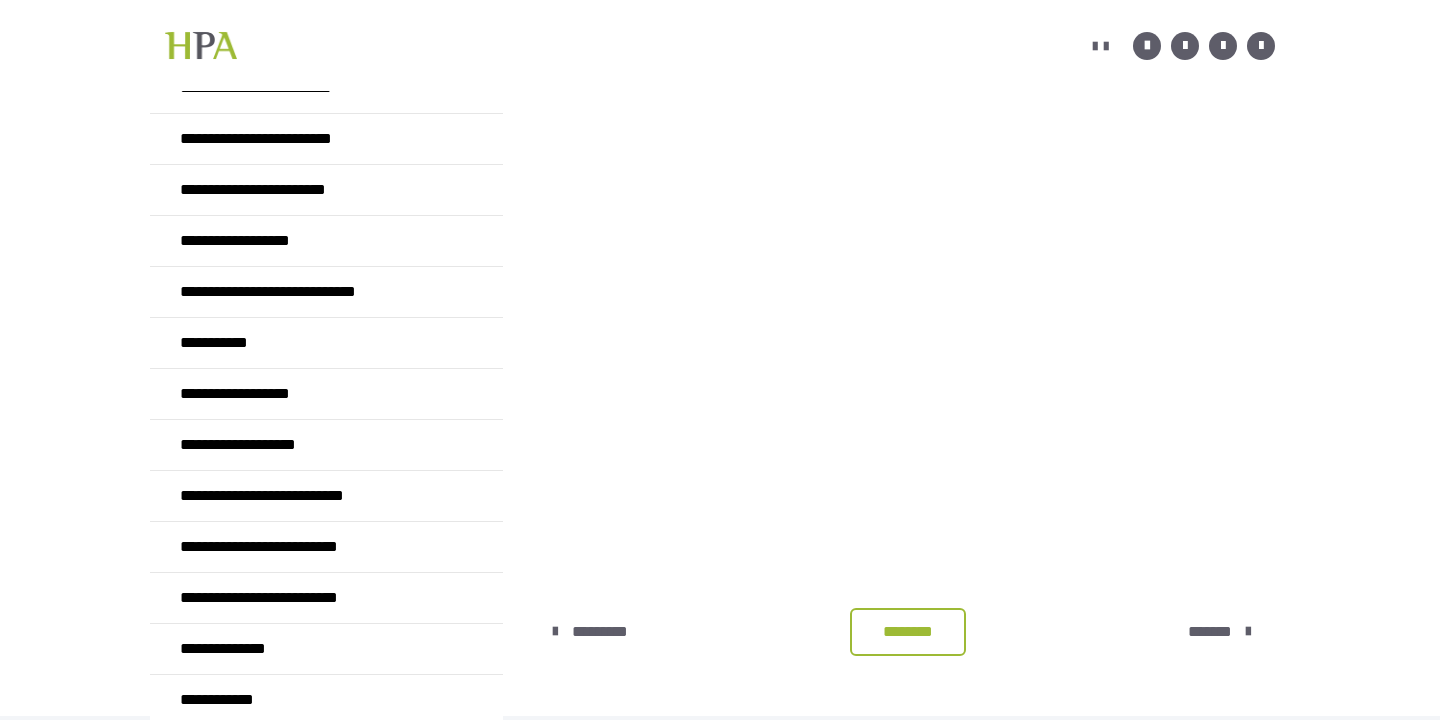 click on "********" at bounding box center (908, 632) 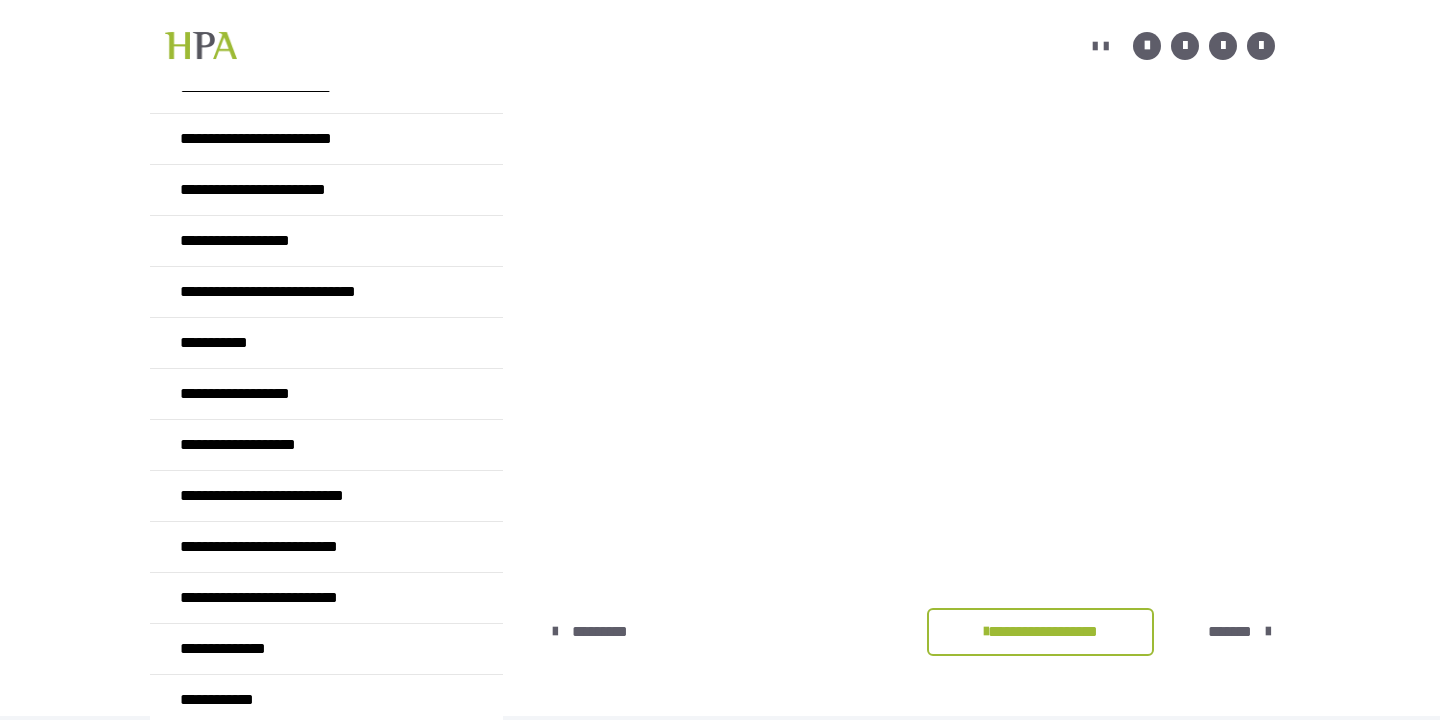 click on "*******" at bounding box center (1230, 632) 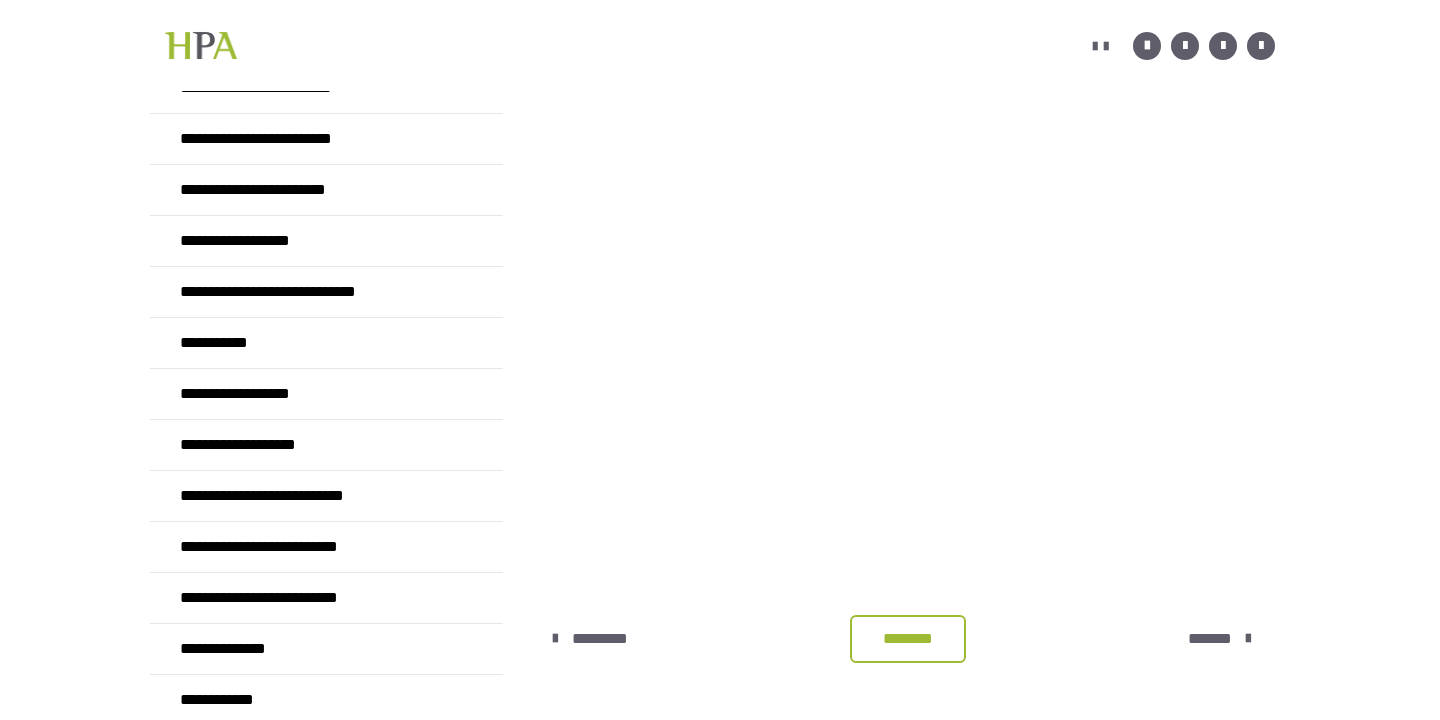 scroll, scrollTop: 501, scrollLeft: 0, axis: vertical 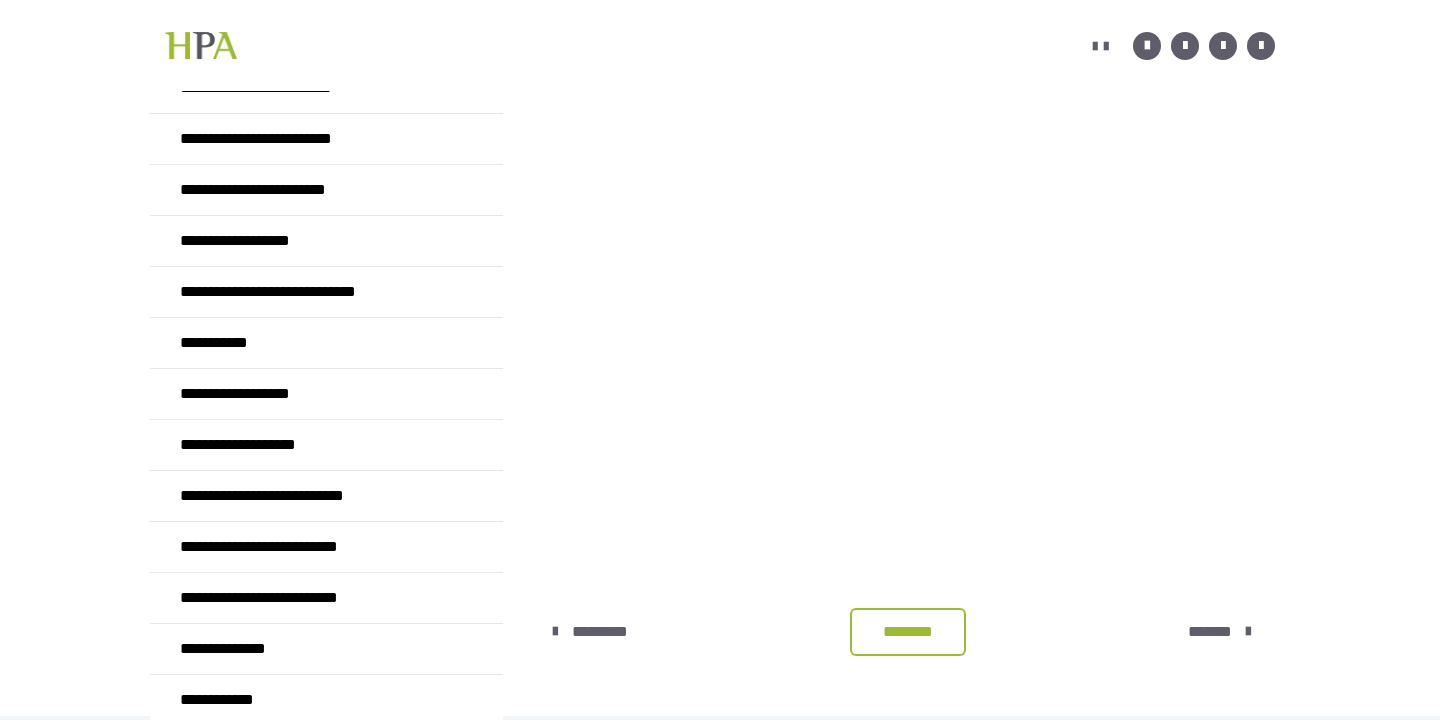 click on "********" at bounding box center [908, 632] 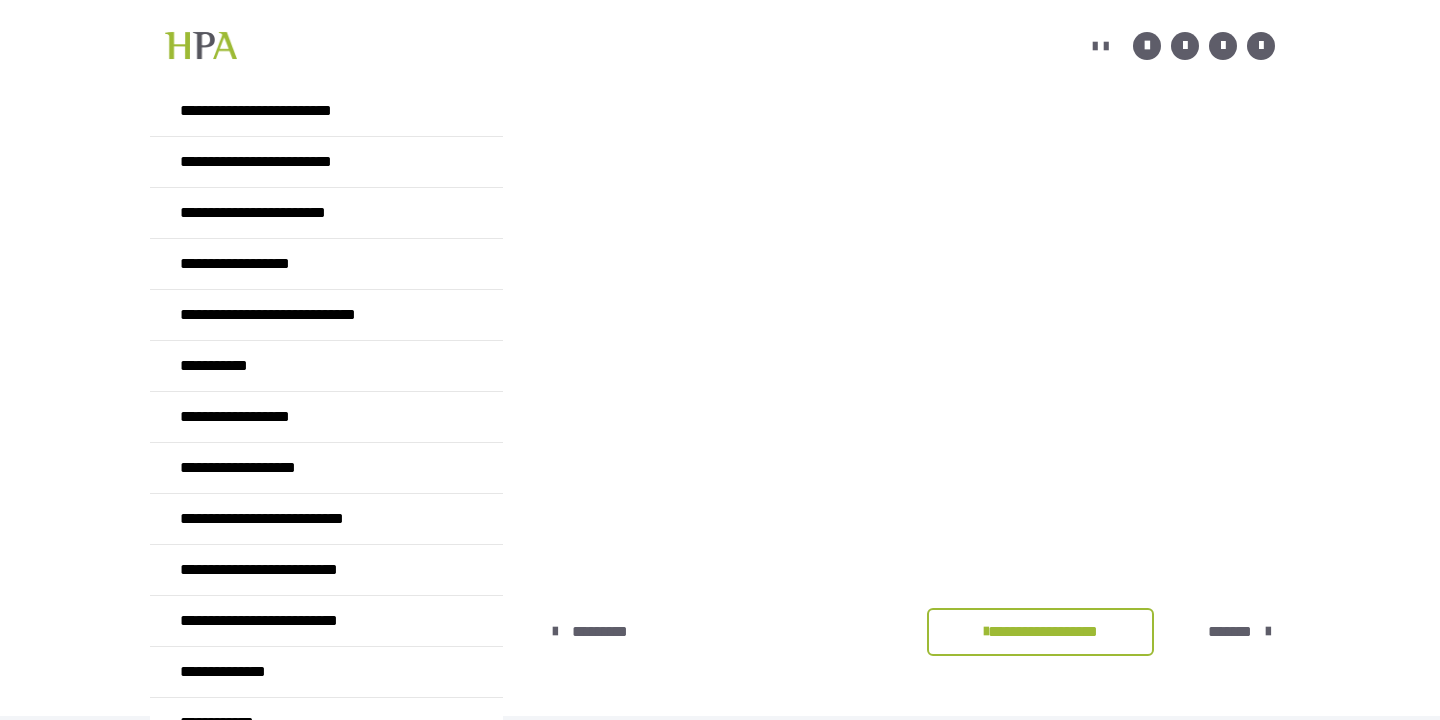 click on "*******" at bounding box center [1230, 632] 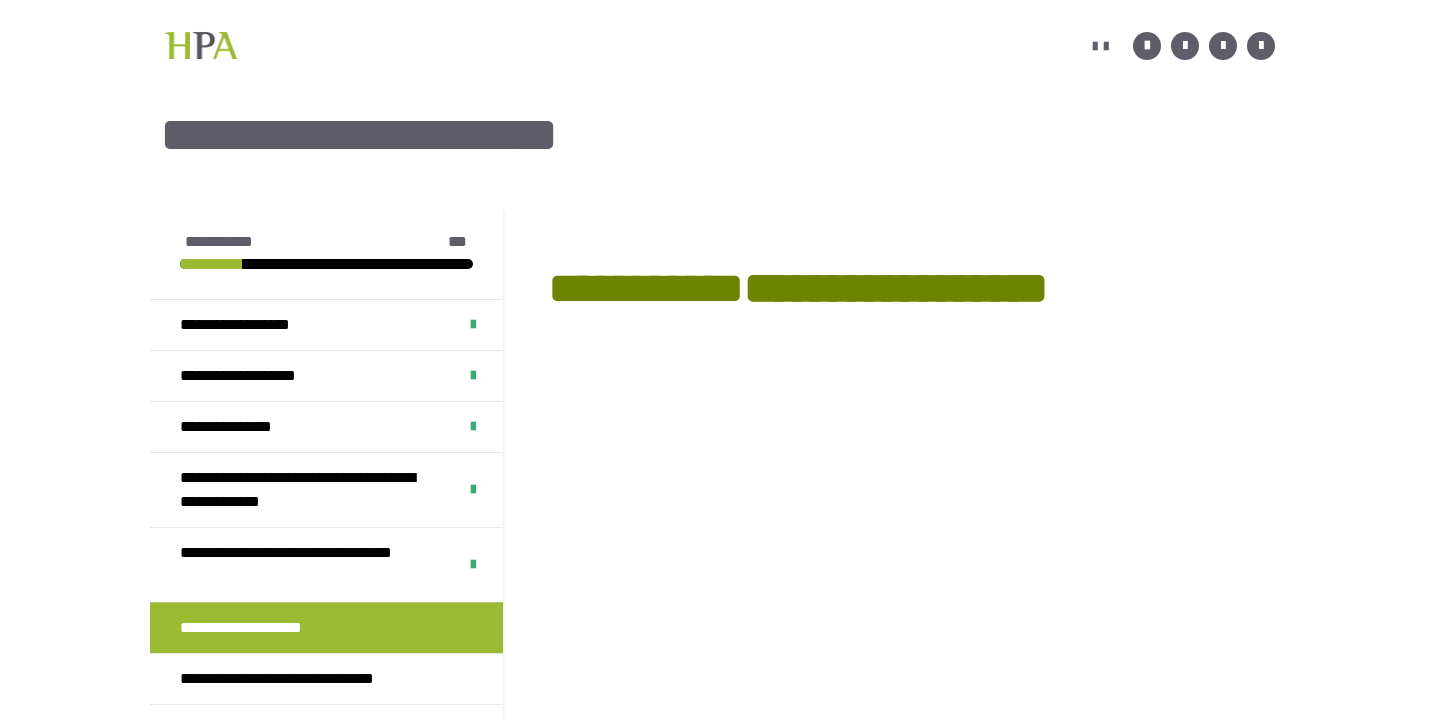 scroll, scrollTop: 432, scrollLeft: 0, axis: vertical 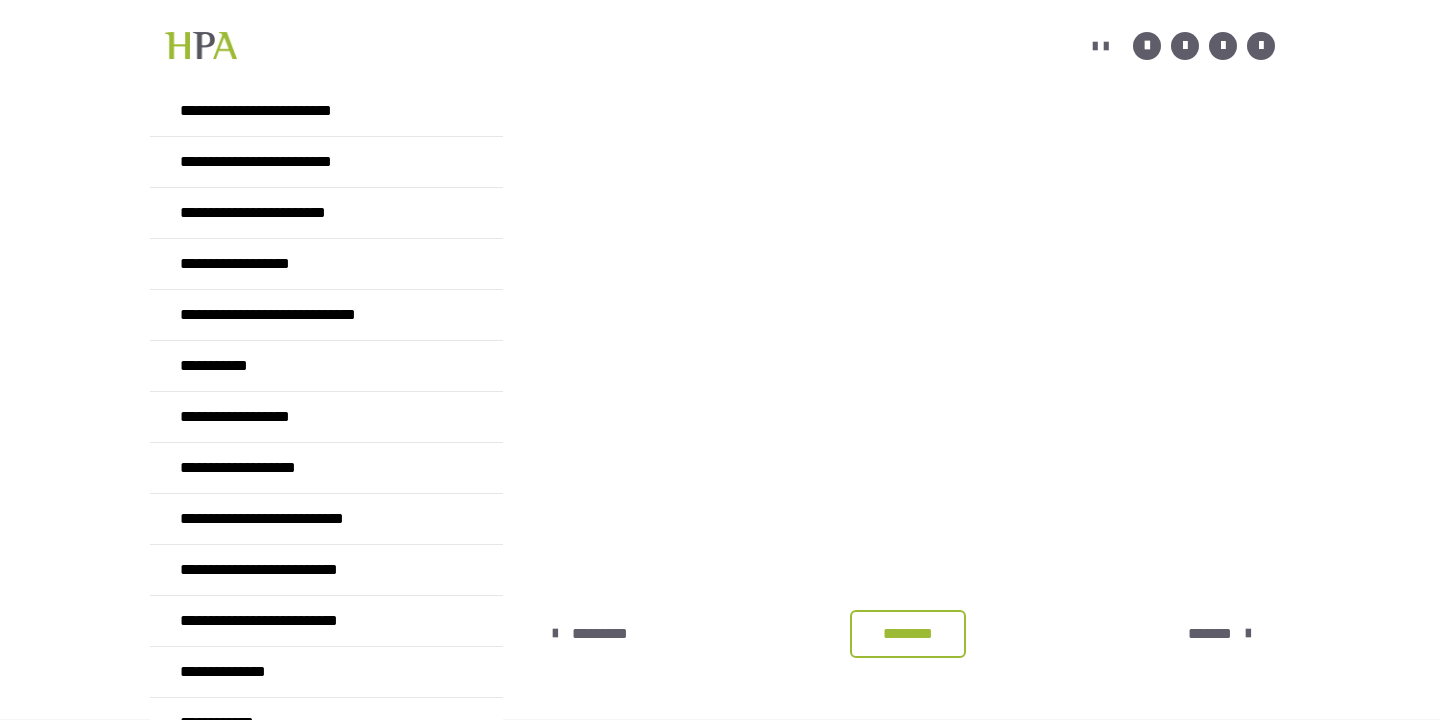 click on "********" at bounding box center (908, 634) 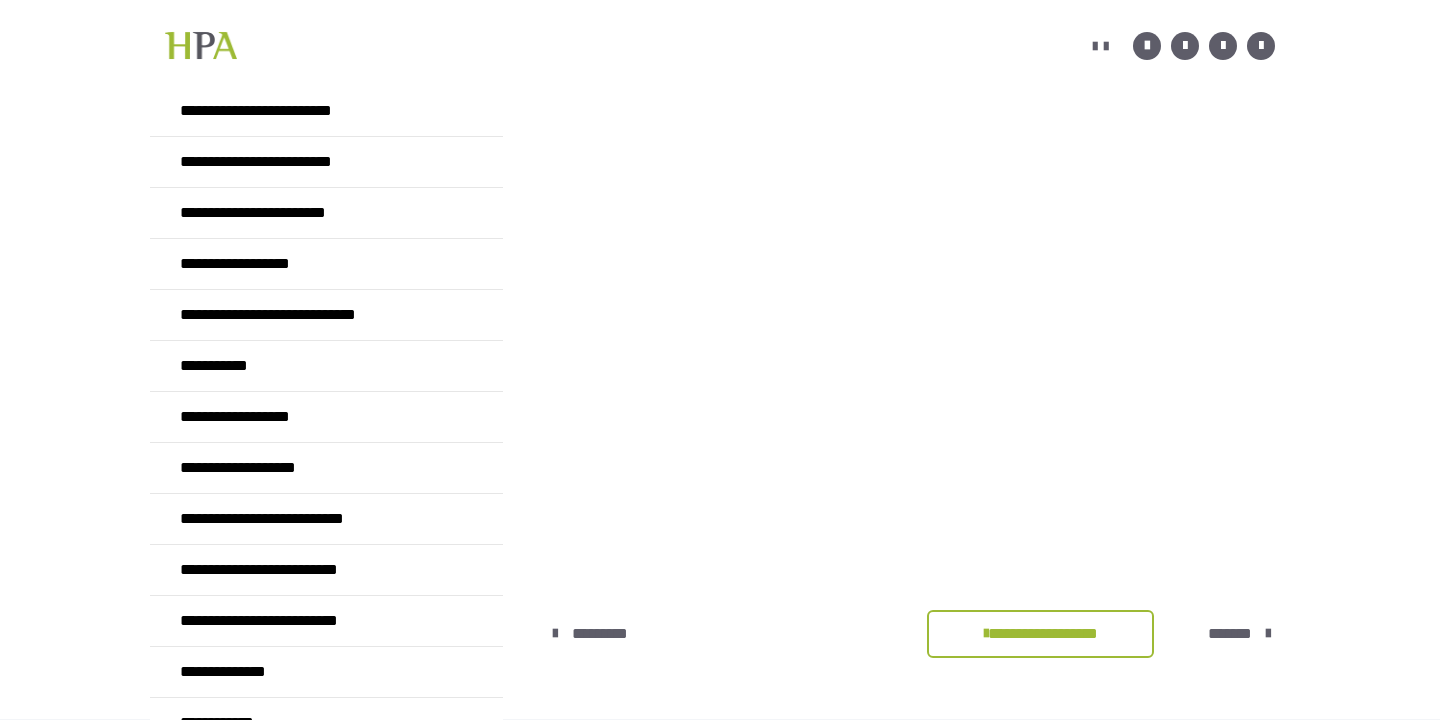 click on "*******" at bounding box center [1230, 634] 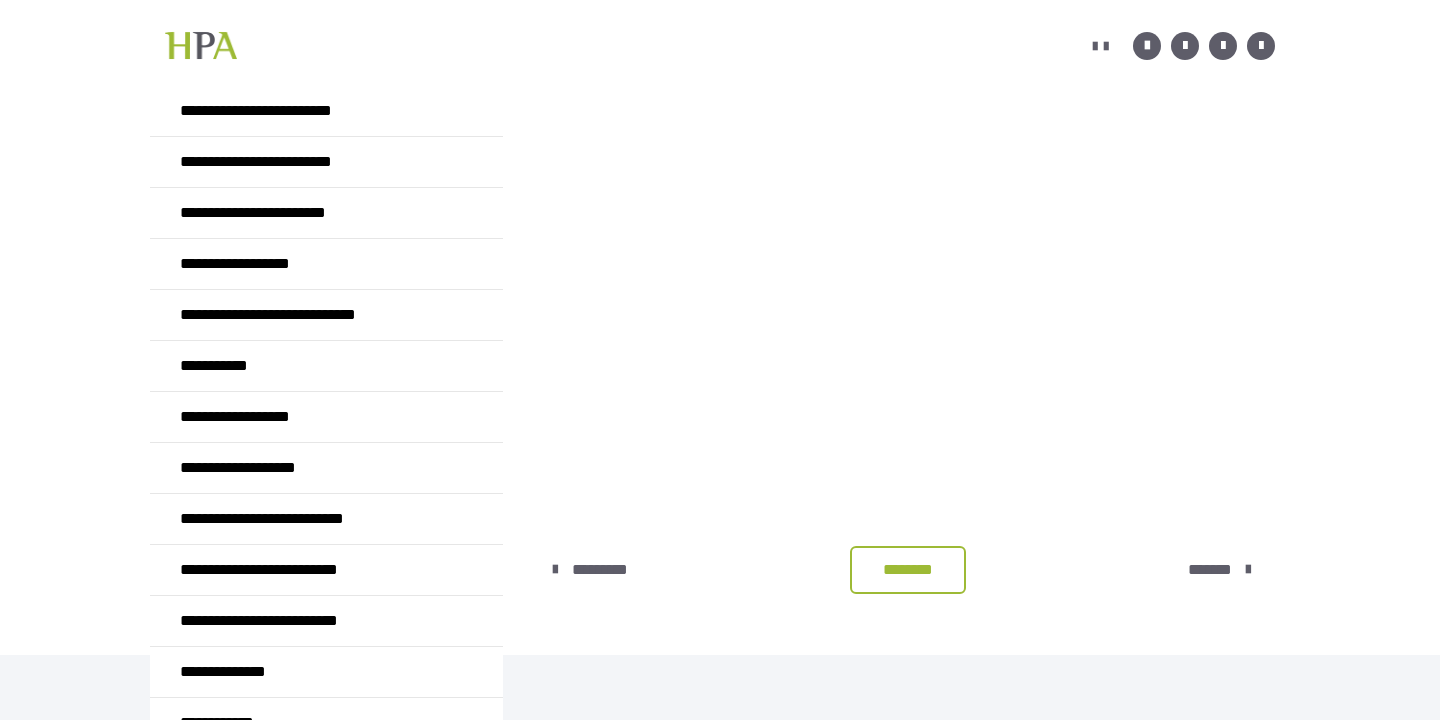 scroll, scrollTop: 501, scrollLeft: 0, axis: vertical 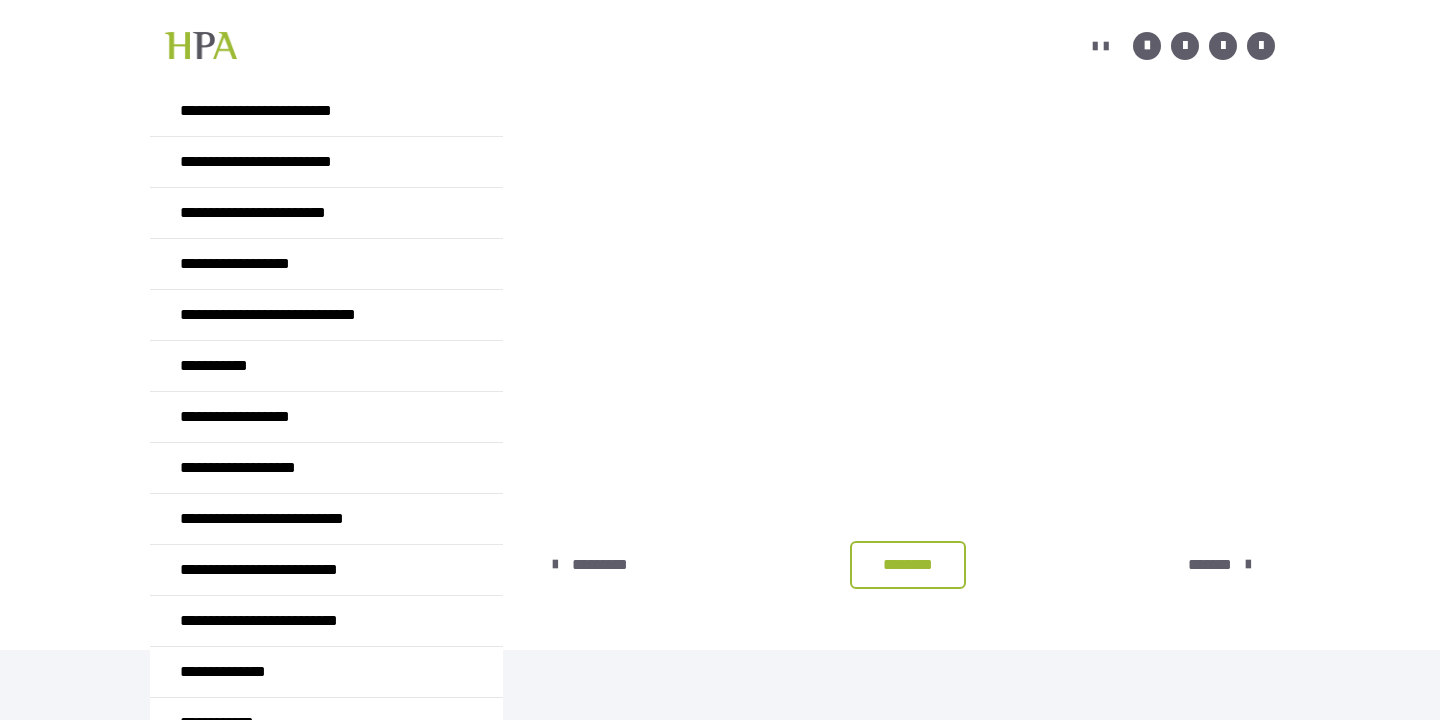 click on "********" at bounding box center (908, 565) 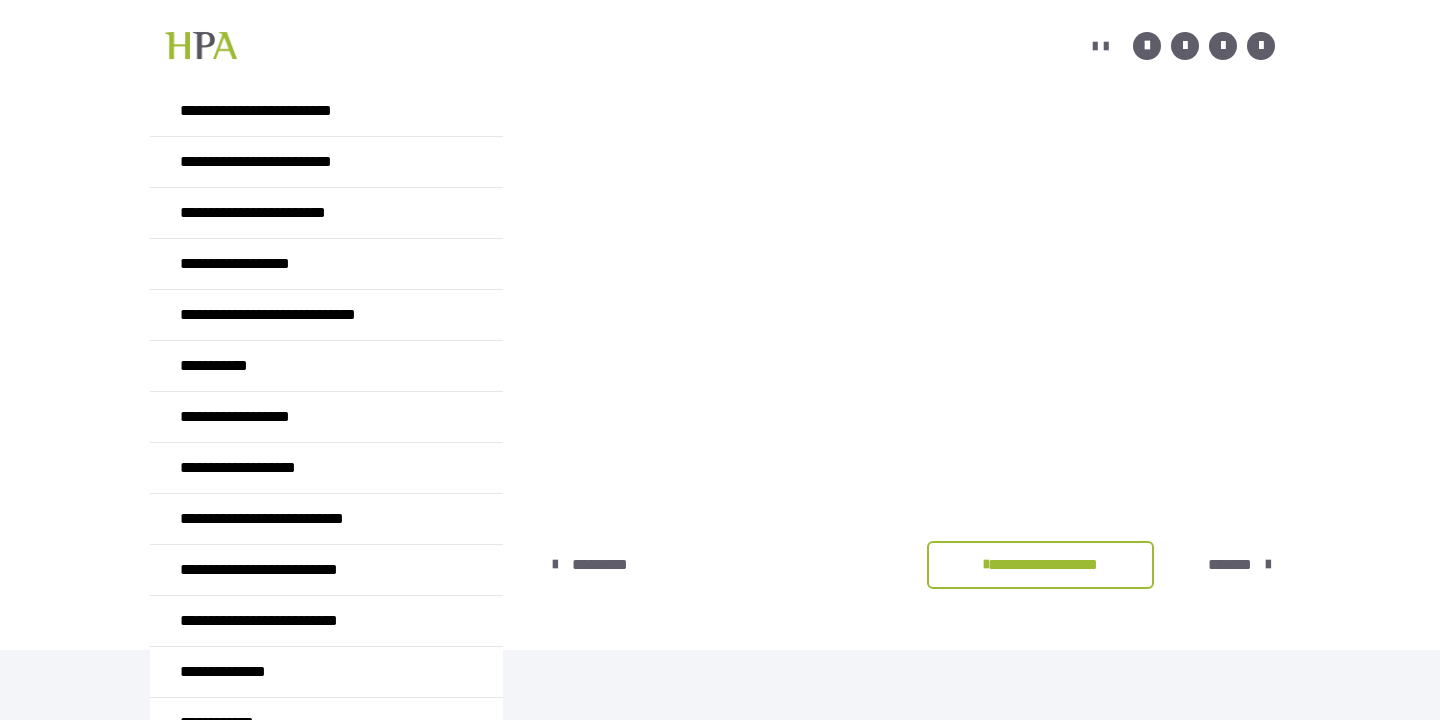 click on "*******" at bounding box center (1230, 565) 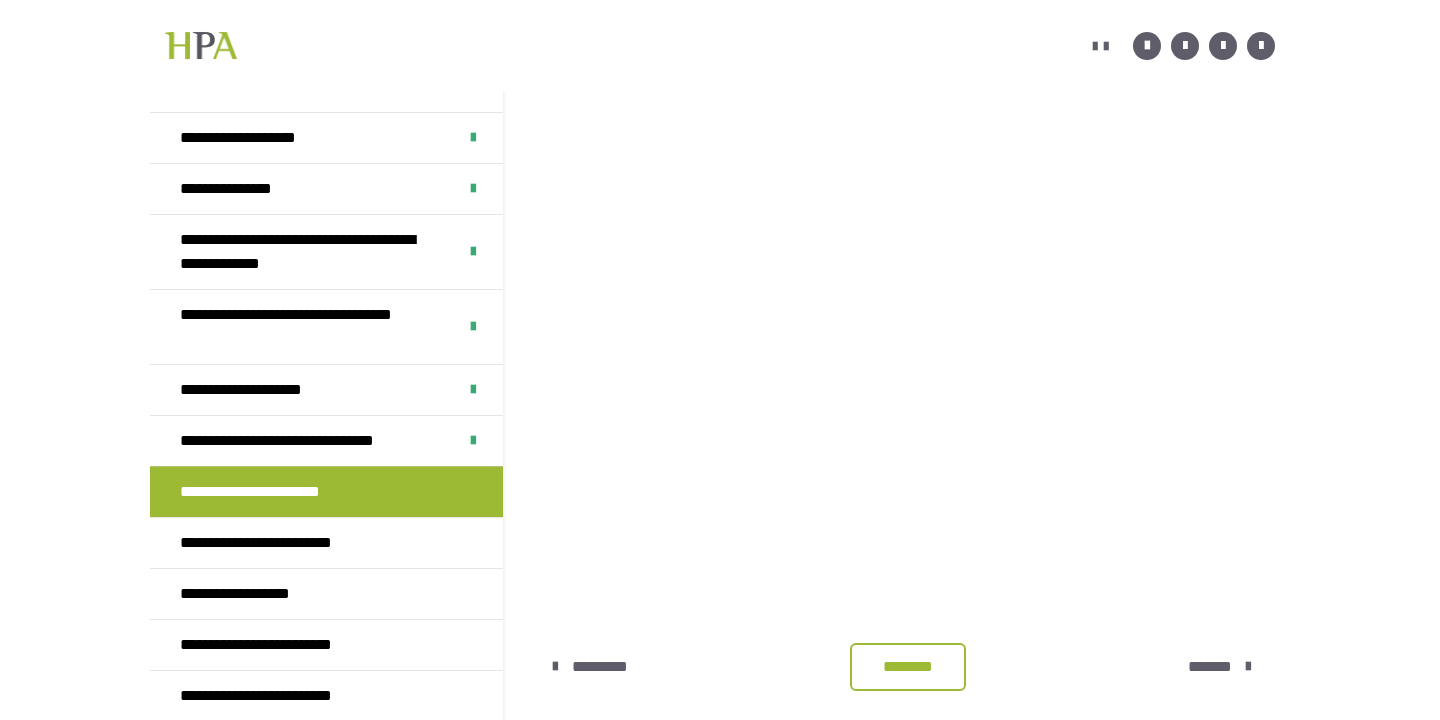 scroll, scrollTop: 432, scrollLeft: 0, axis: vertical 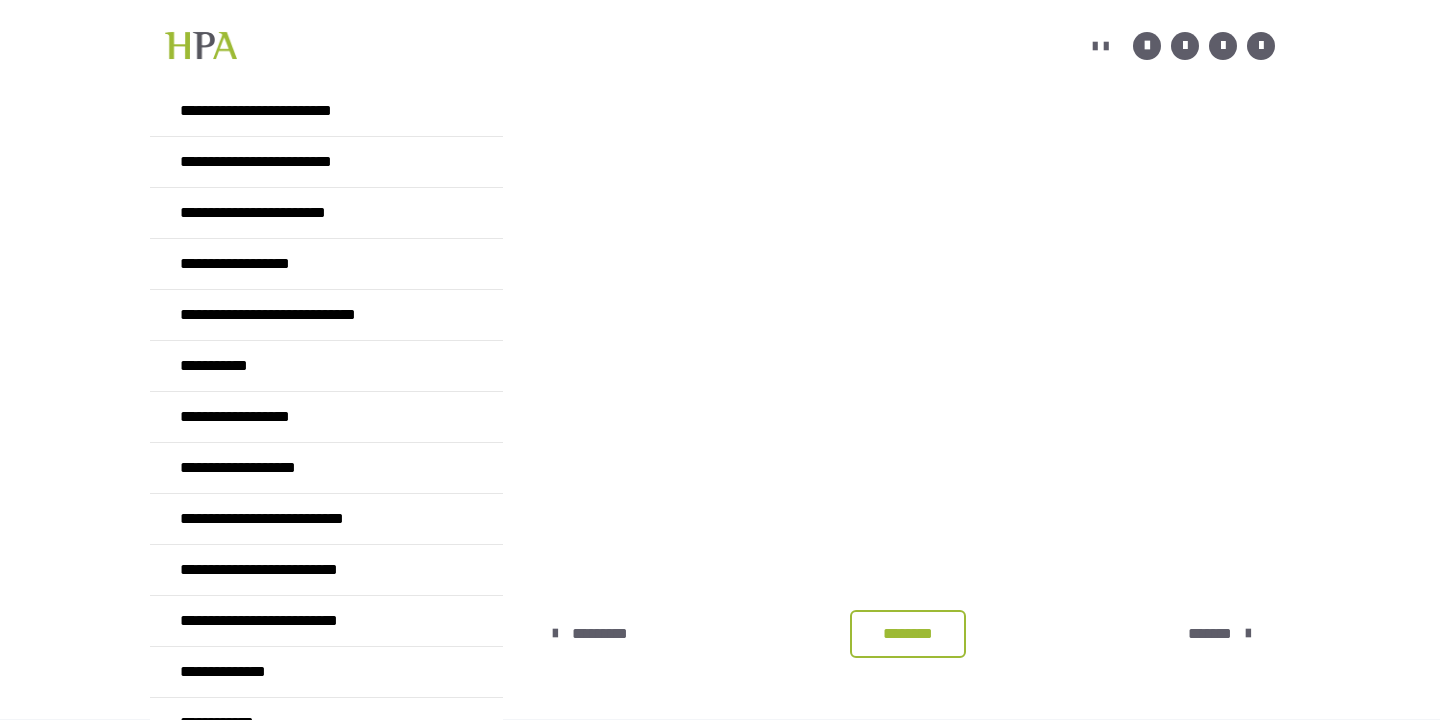 click on "********" at bounding box center (908, 634) 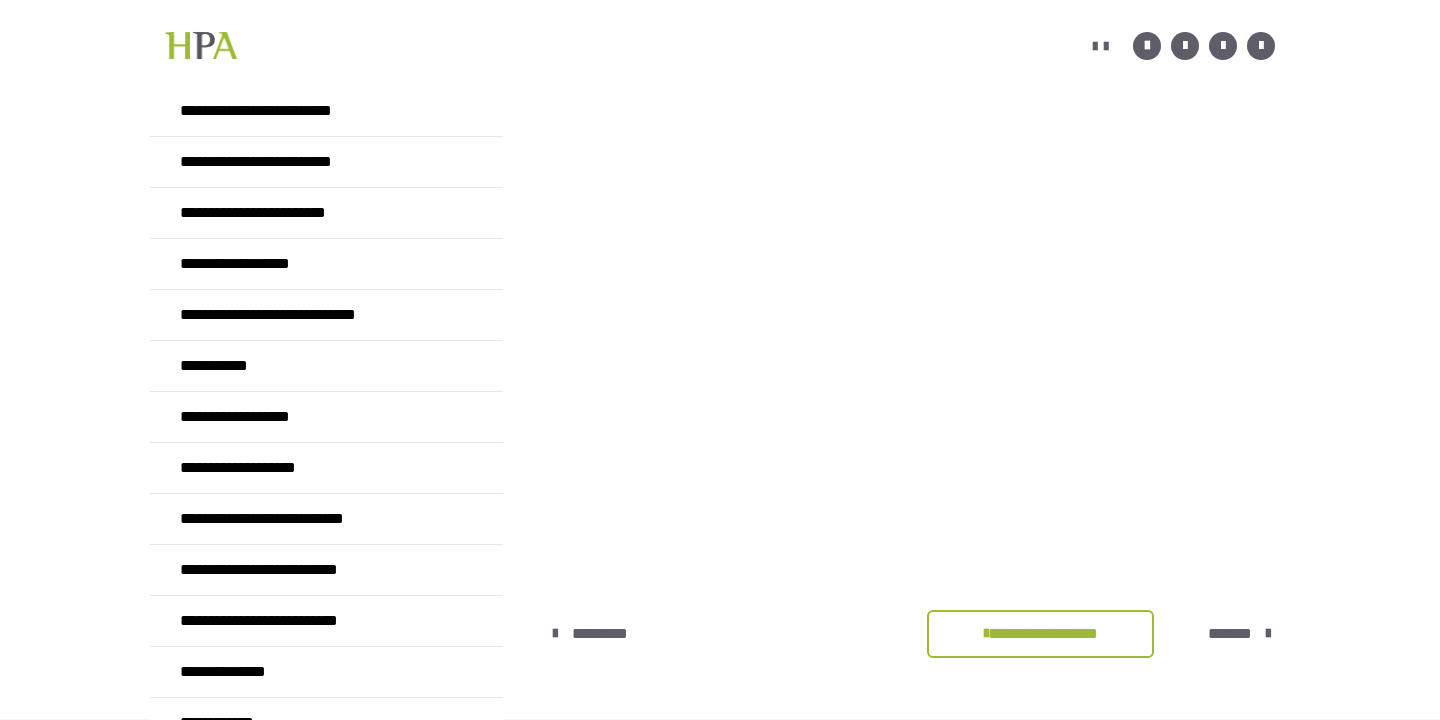 click on "*******" at bounding box center (1230, 634) 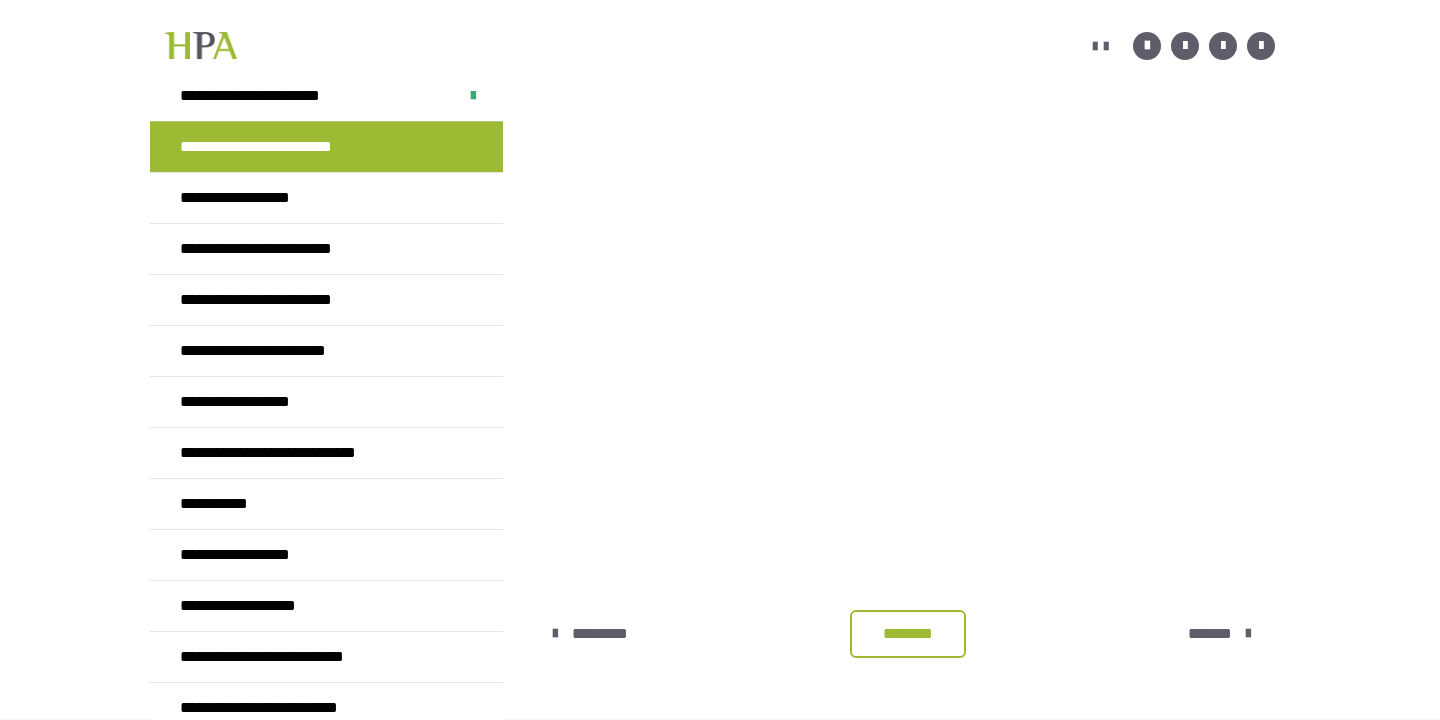 scroll, scrollTop: 431, scrollLeft: 0, axis: vertical 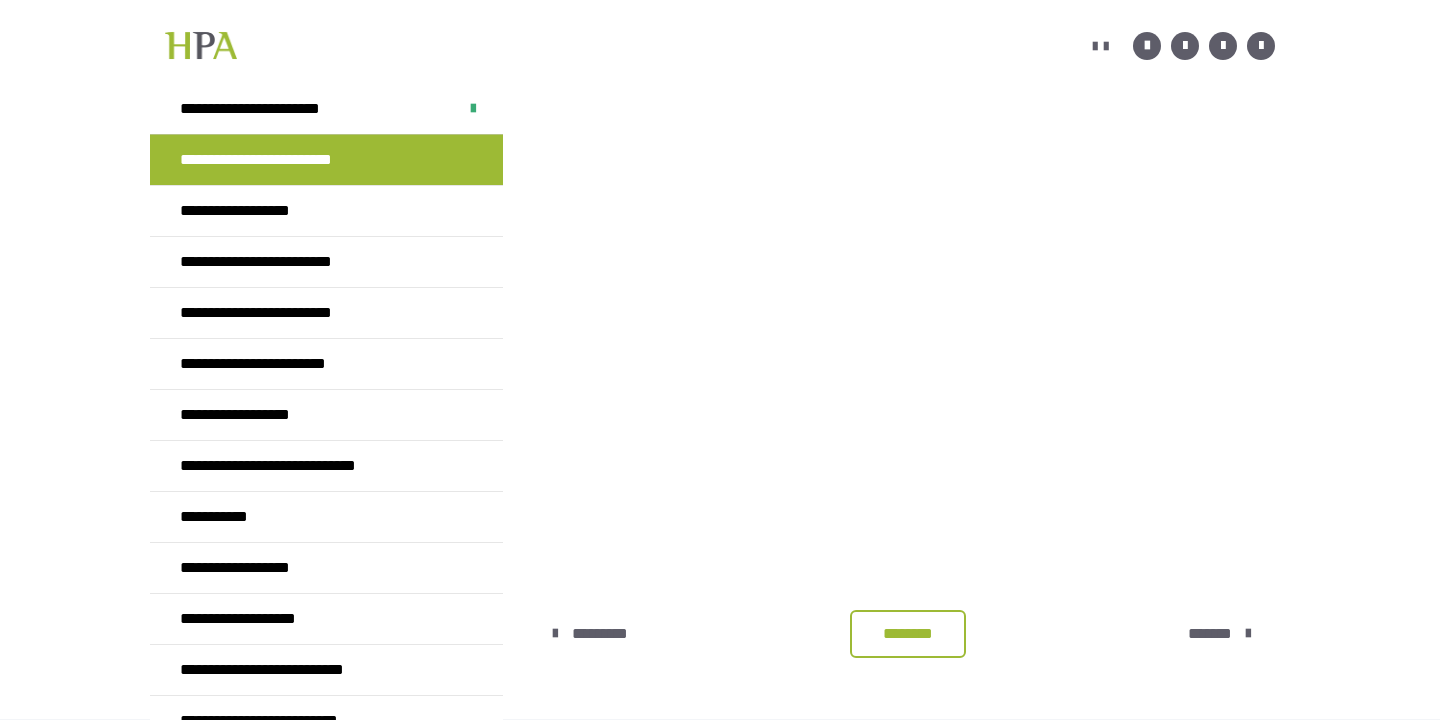 click on "********" at bounding box center (908, 634) 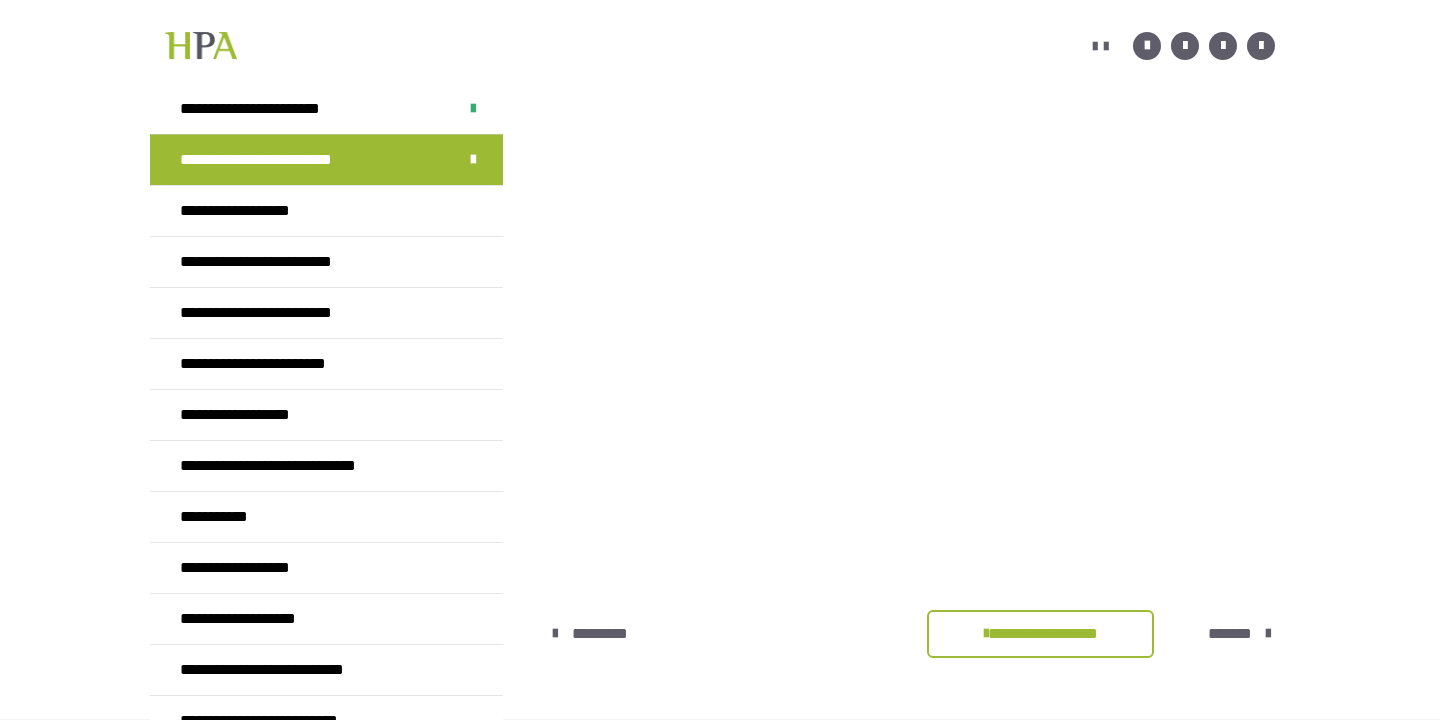 click on "*******" at bounding box center [1230, 634] 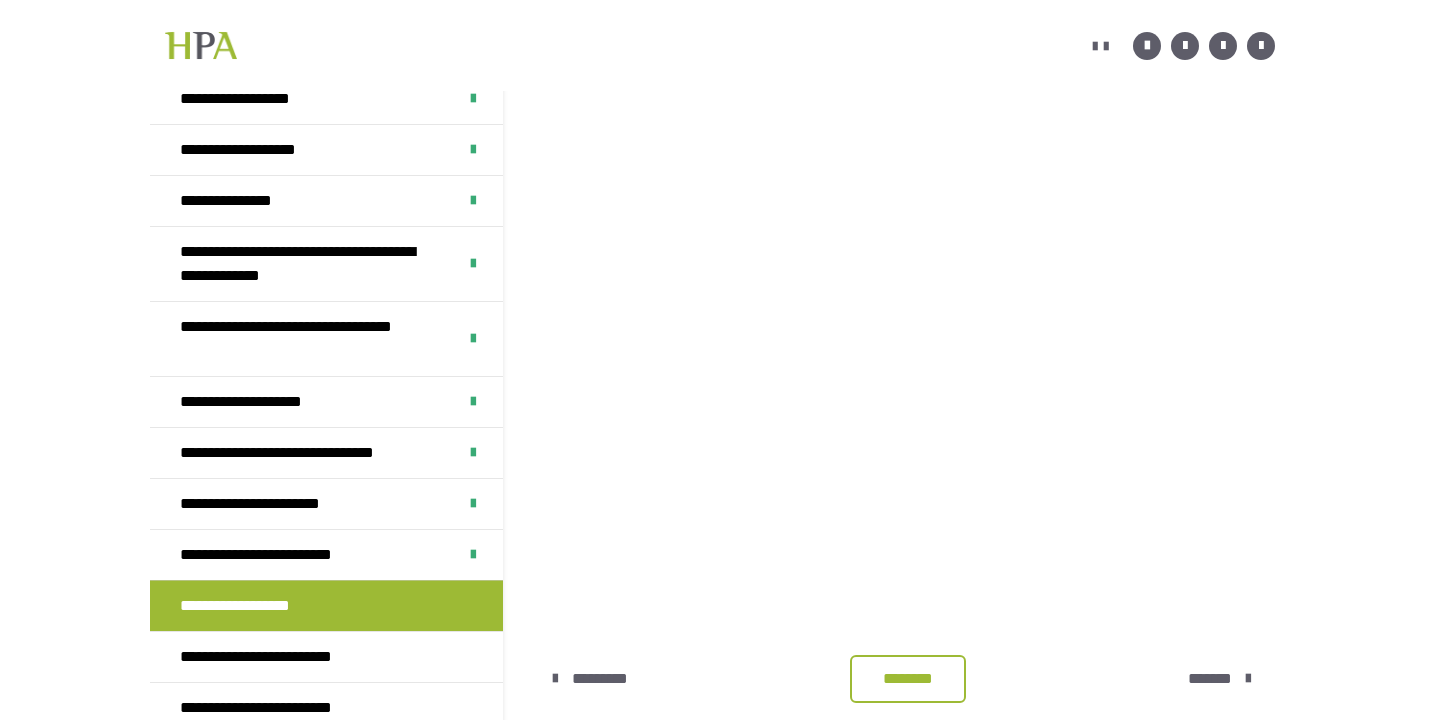 scroll, scrollTop: 432, scrollLeft: 0, axis: vertical 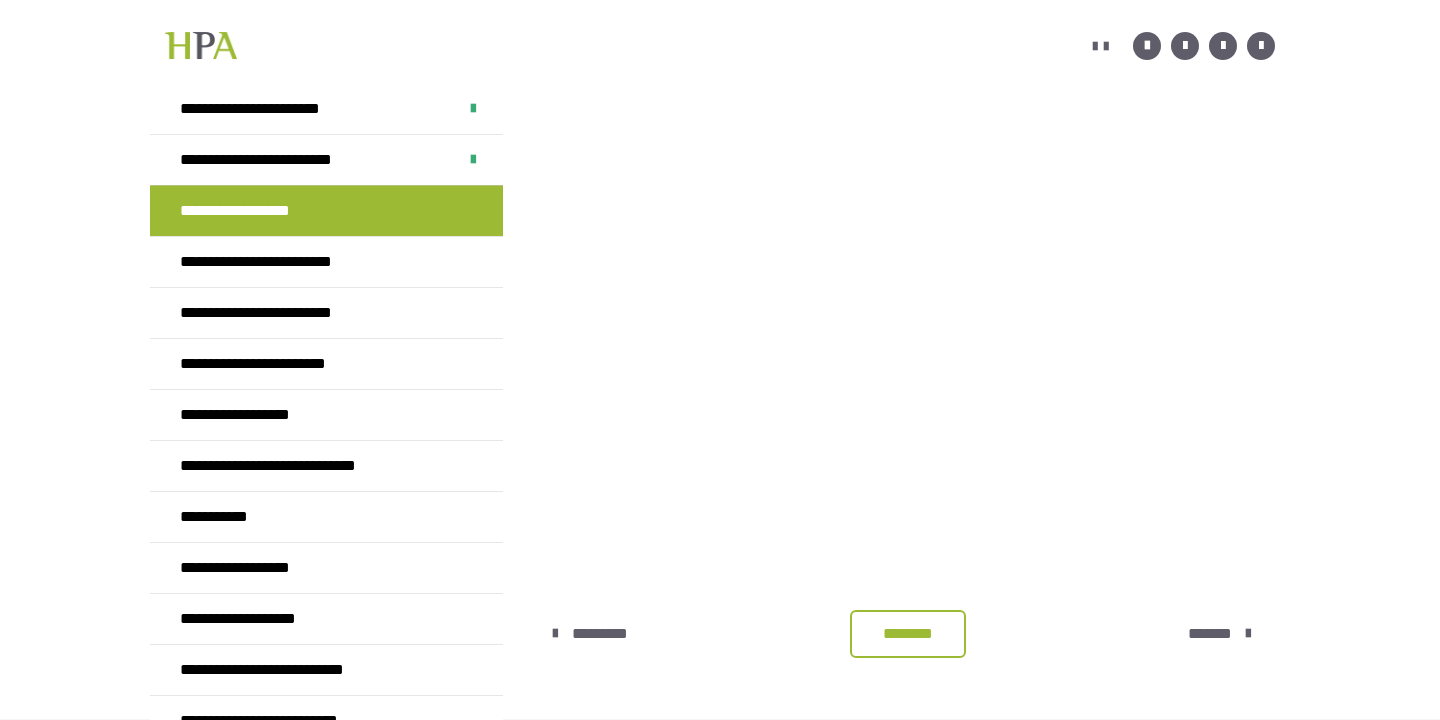 click on "********" at bounding box center (908, 634) 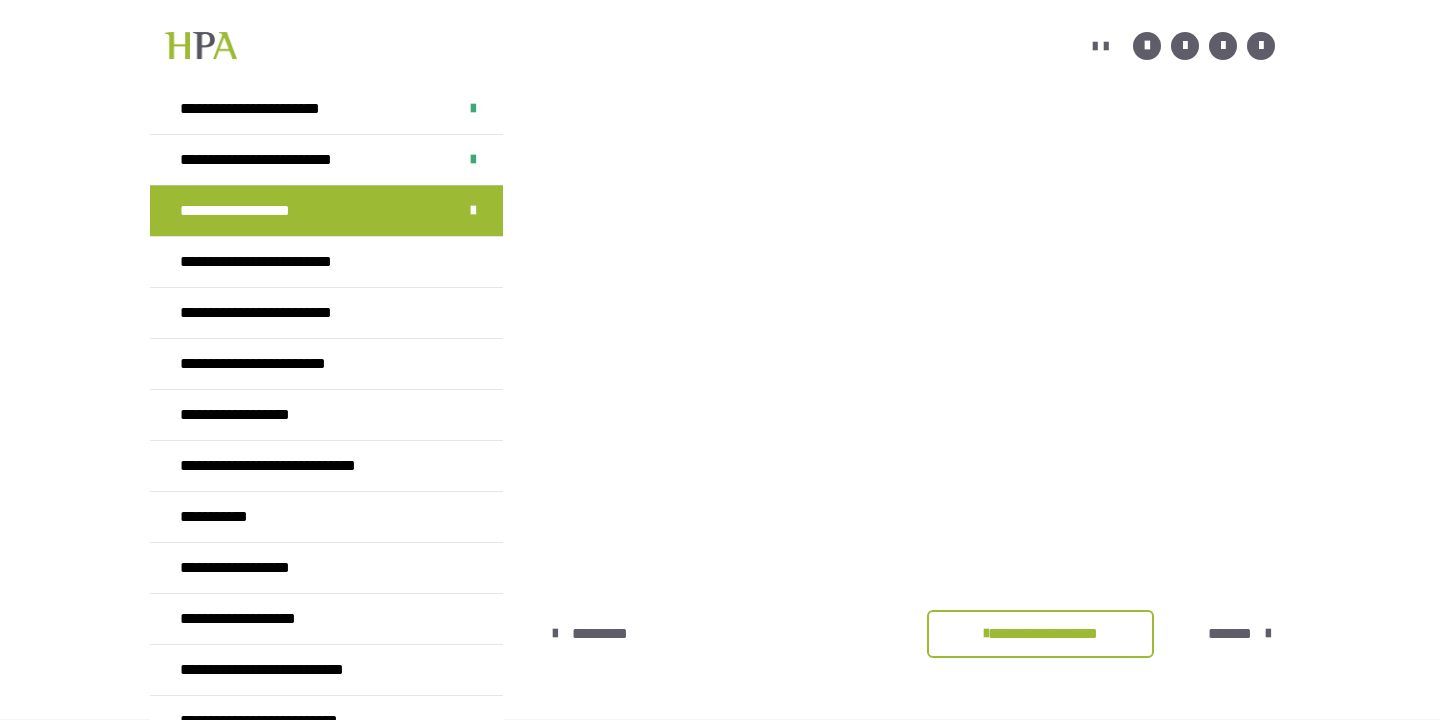 click on "*******" at bounding box center (1230, 634) 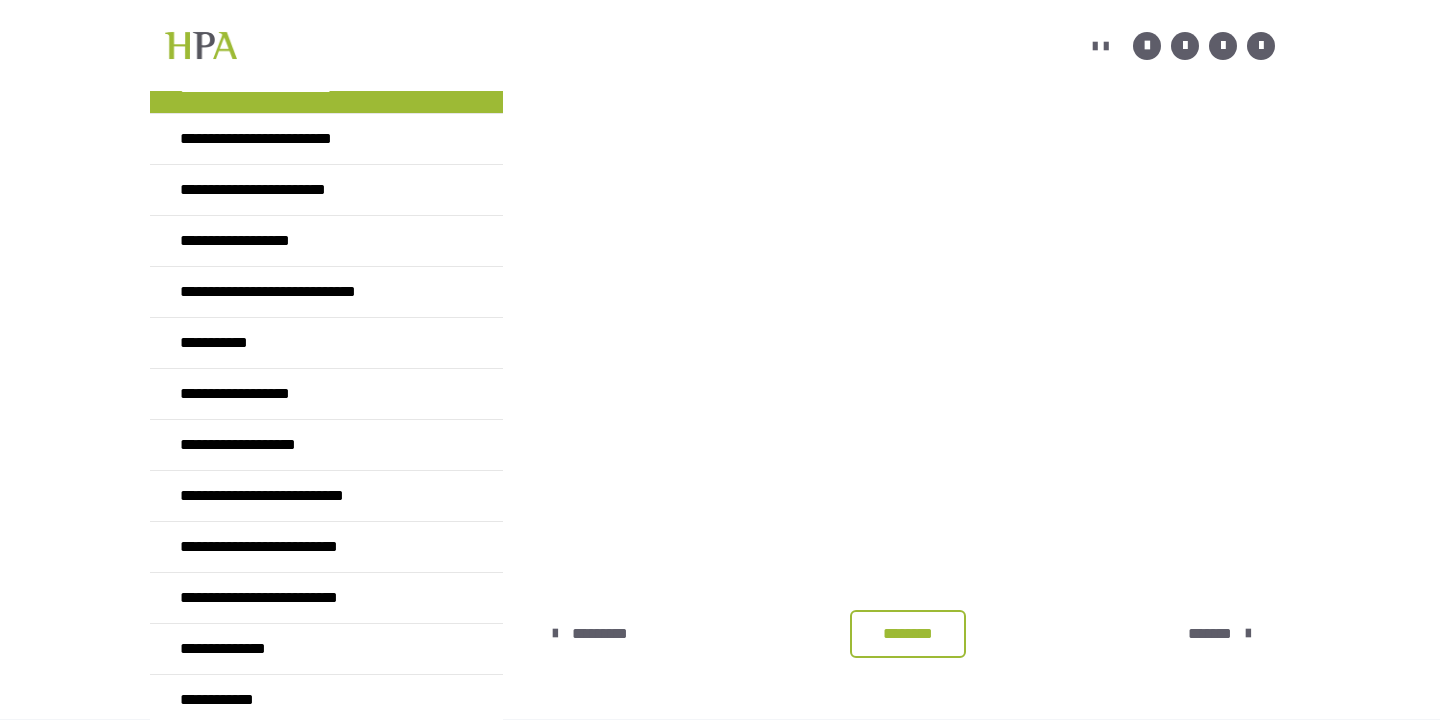 scroll, scrollTop: 606, scrollLeft: 0, axis: vertical 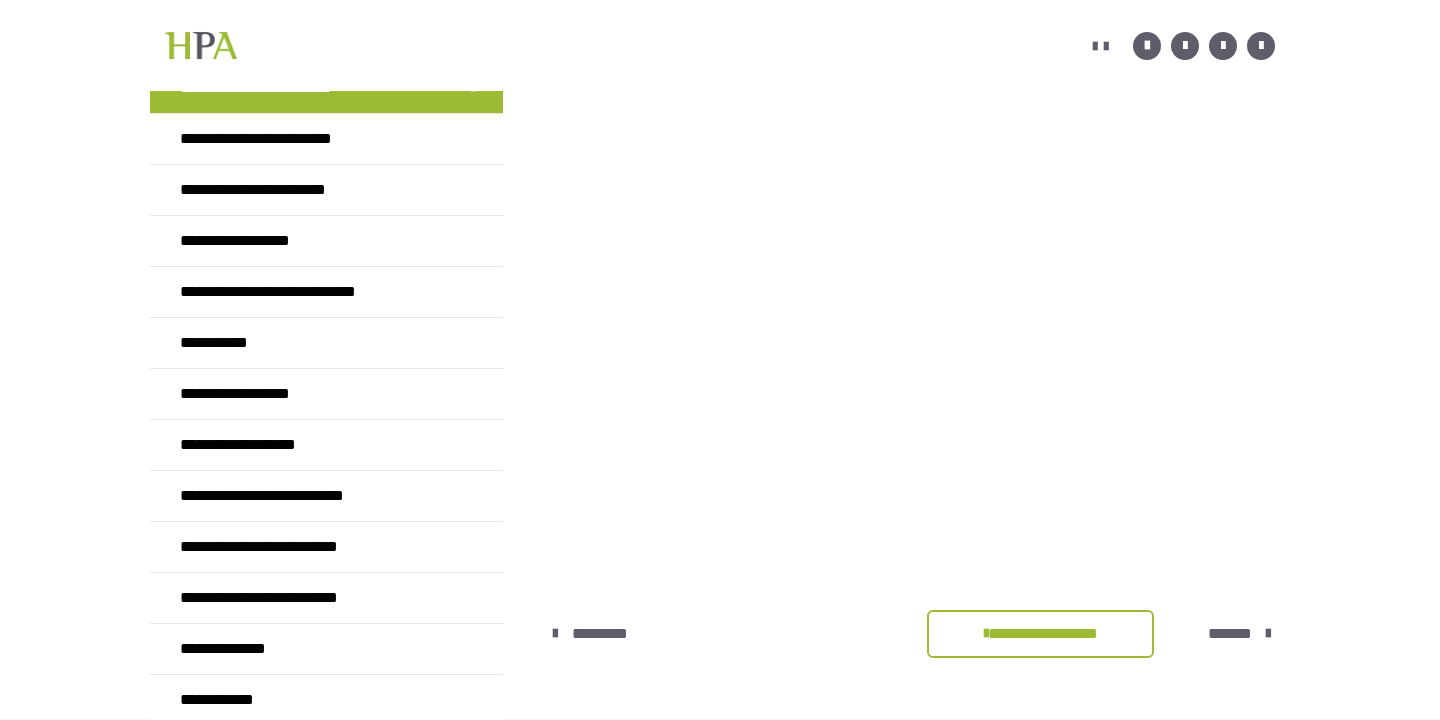 click on "*******" at bounding box center (1230, 634) 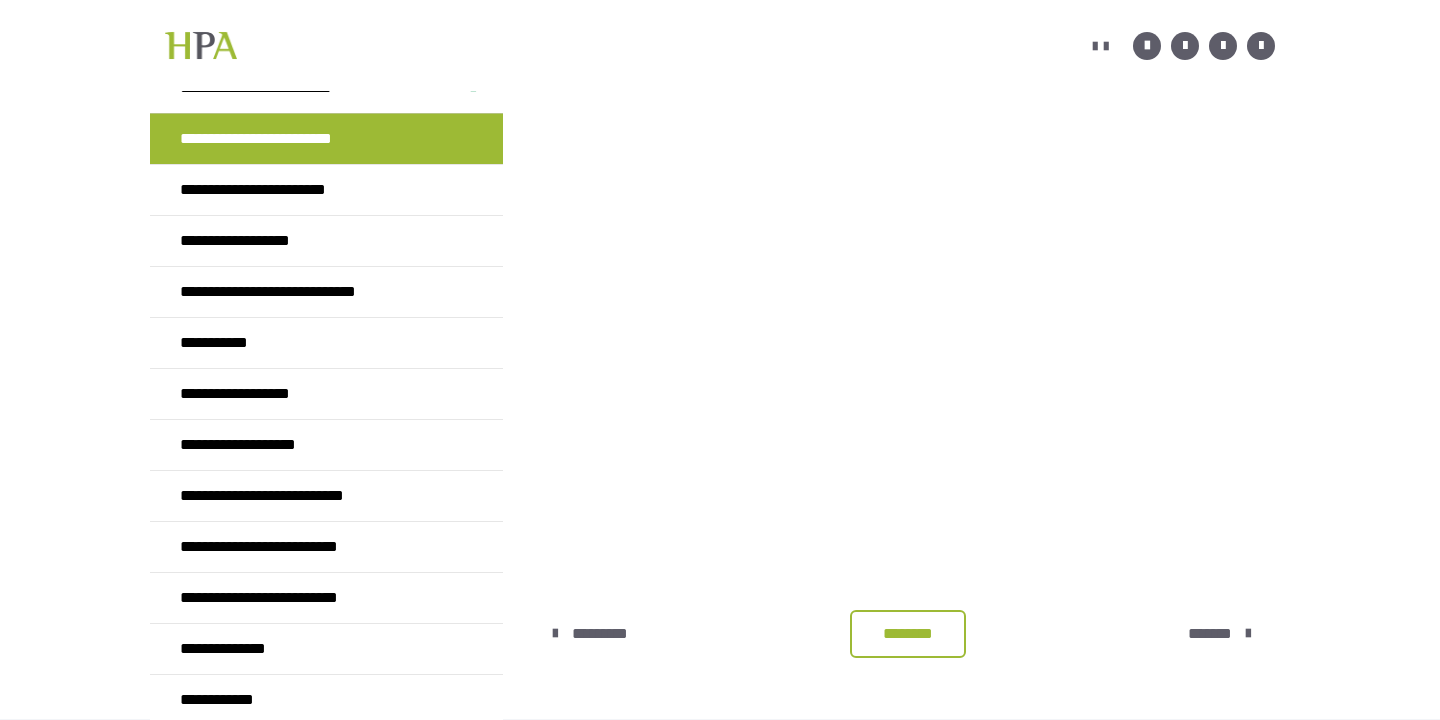 drag, startPoint x: 935, startPoint y: 636, endPoint x: 979, endPoint y: 635, distance: 44.011364 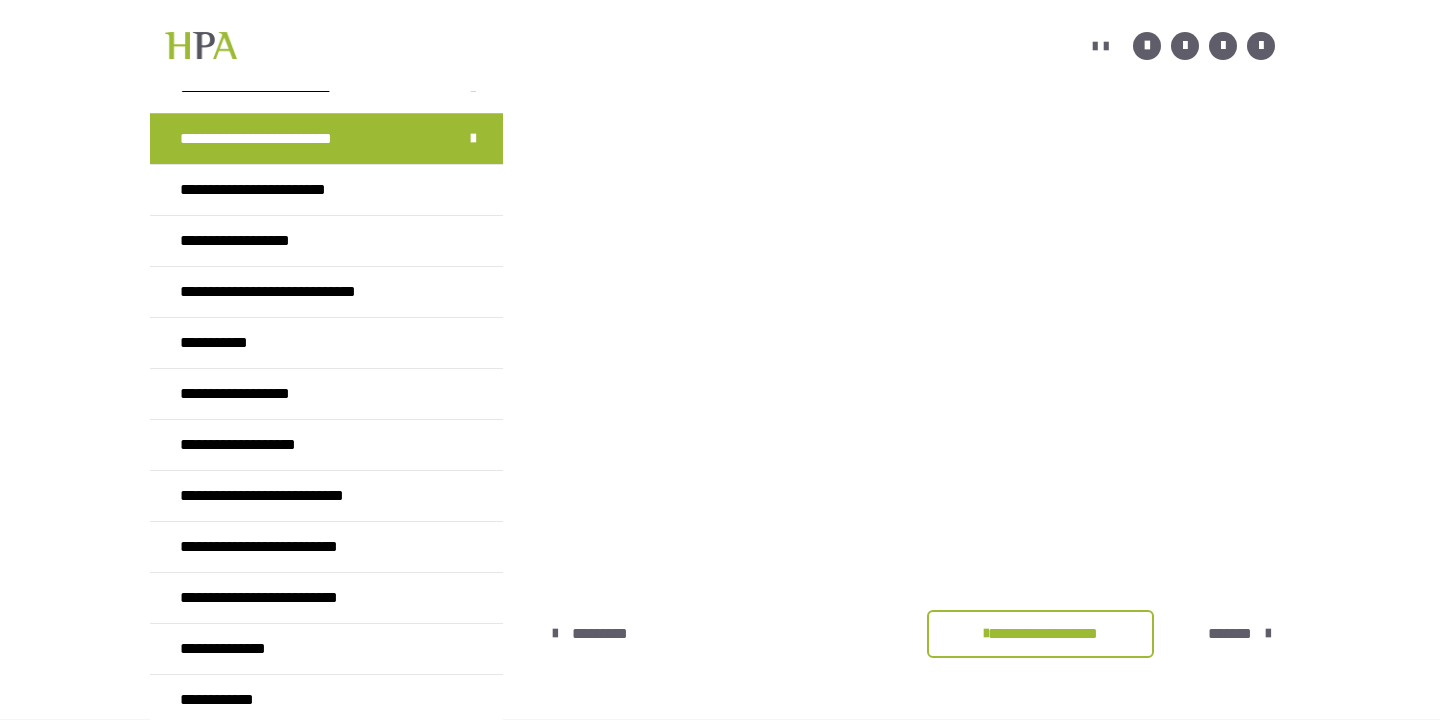 click on "*******" at bounding box center [1230, 634] 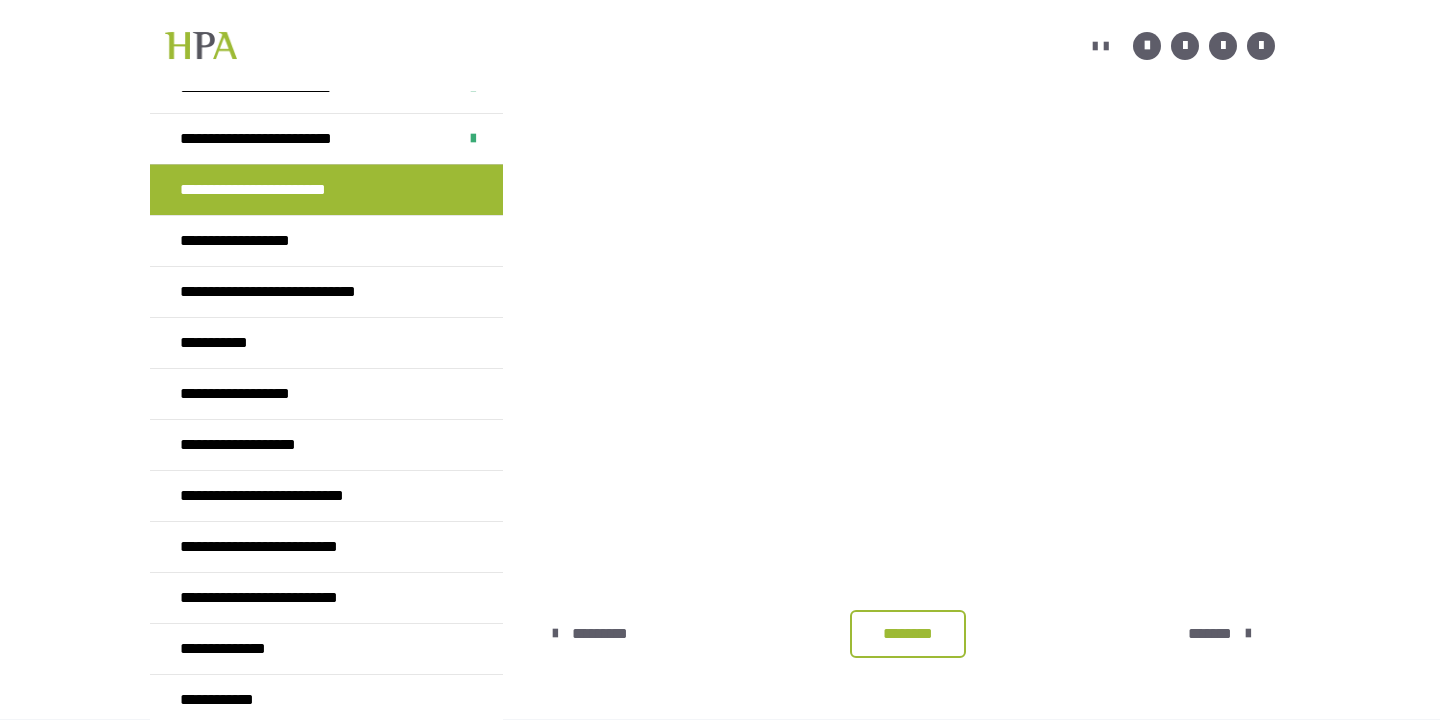 click on "********" at bounding box center (908, 634) 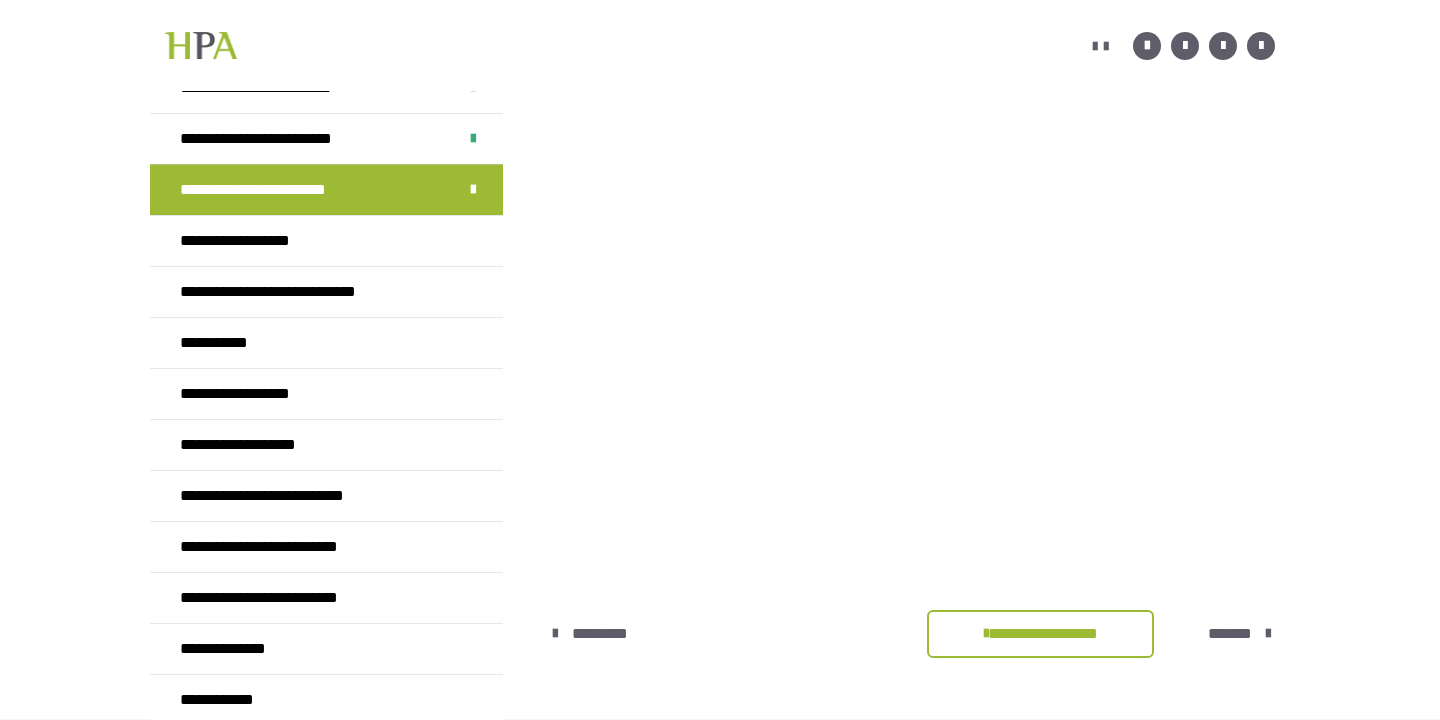 click on "*******" at bounding box center (1230, 634) 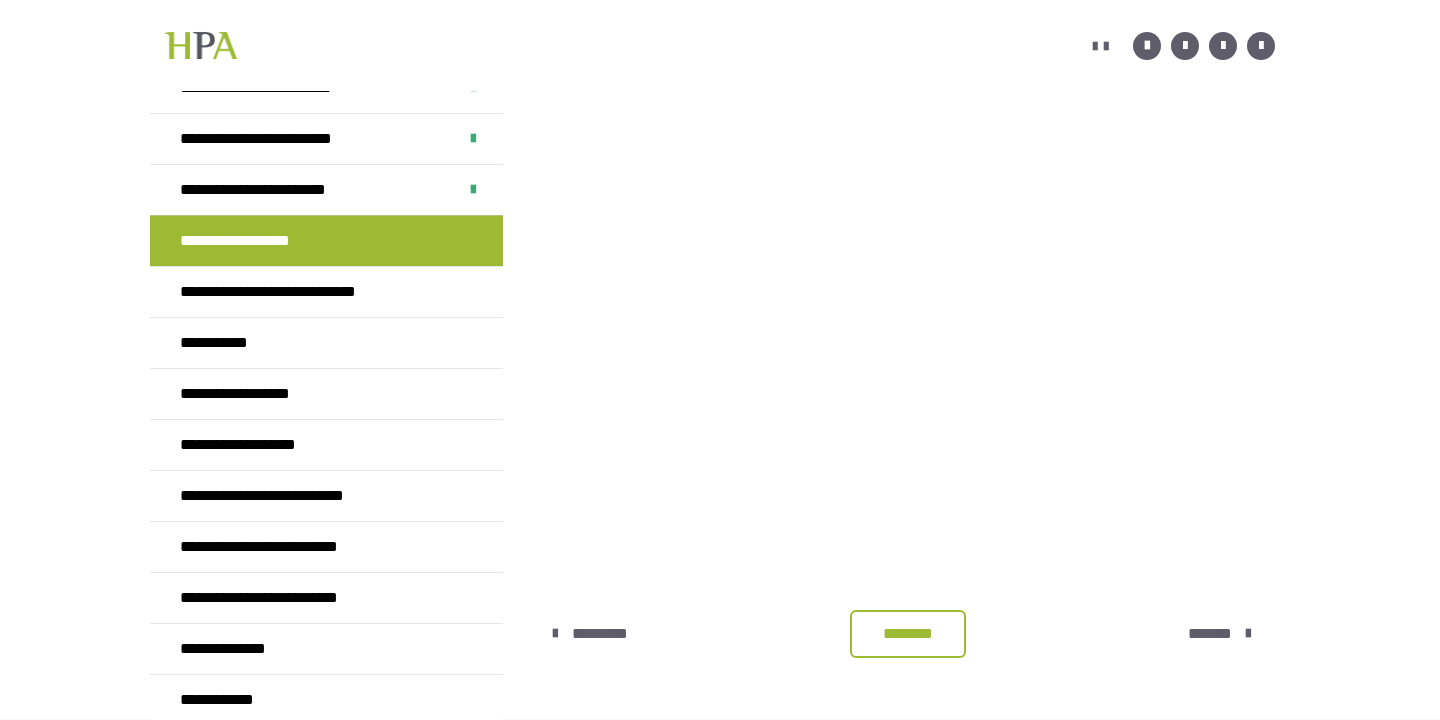 click on "********" at bounding box center [908, 634] 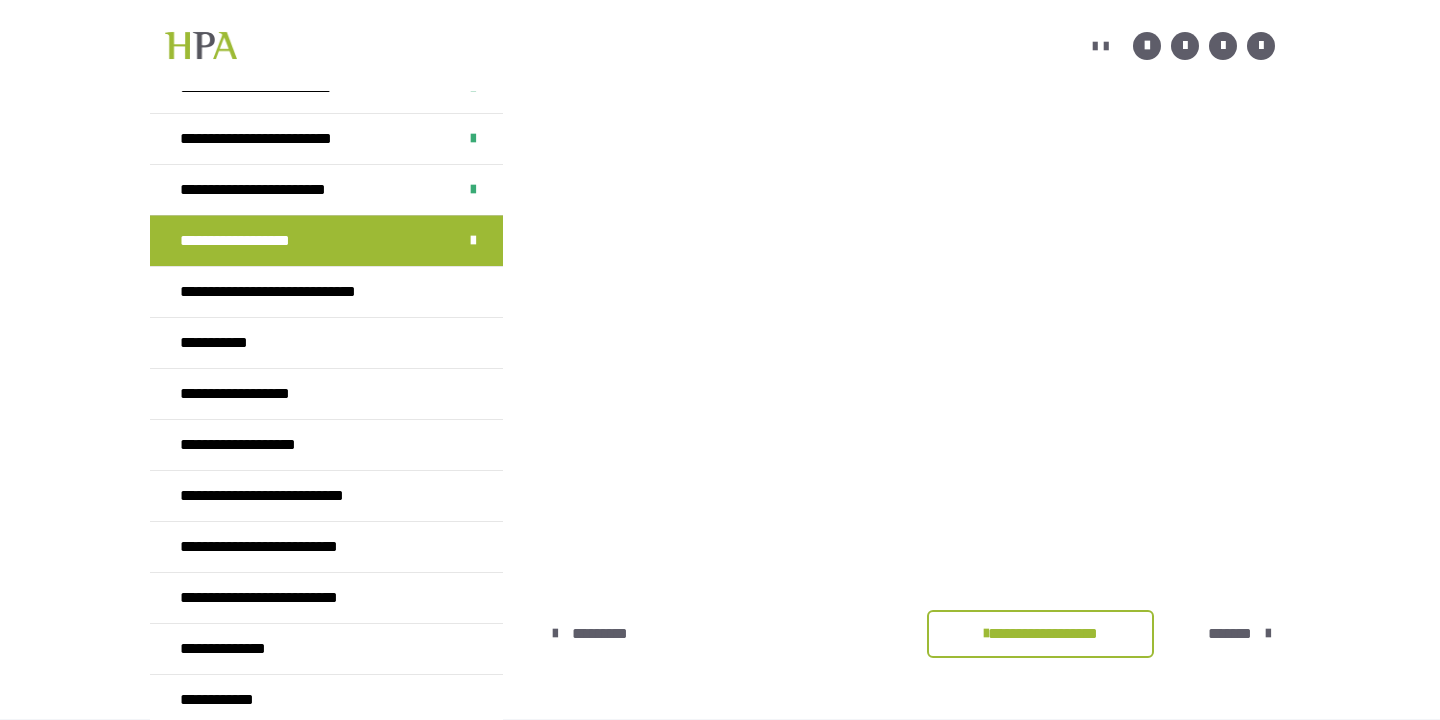 click on "*******" at bounding box center [1230, 634] 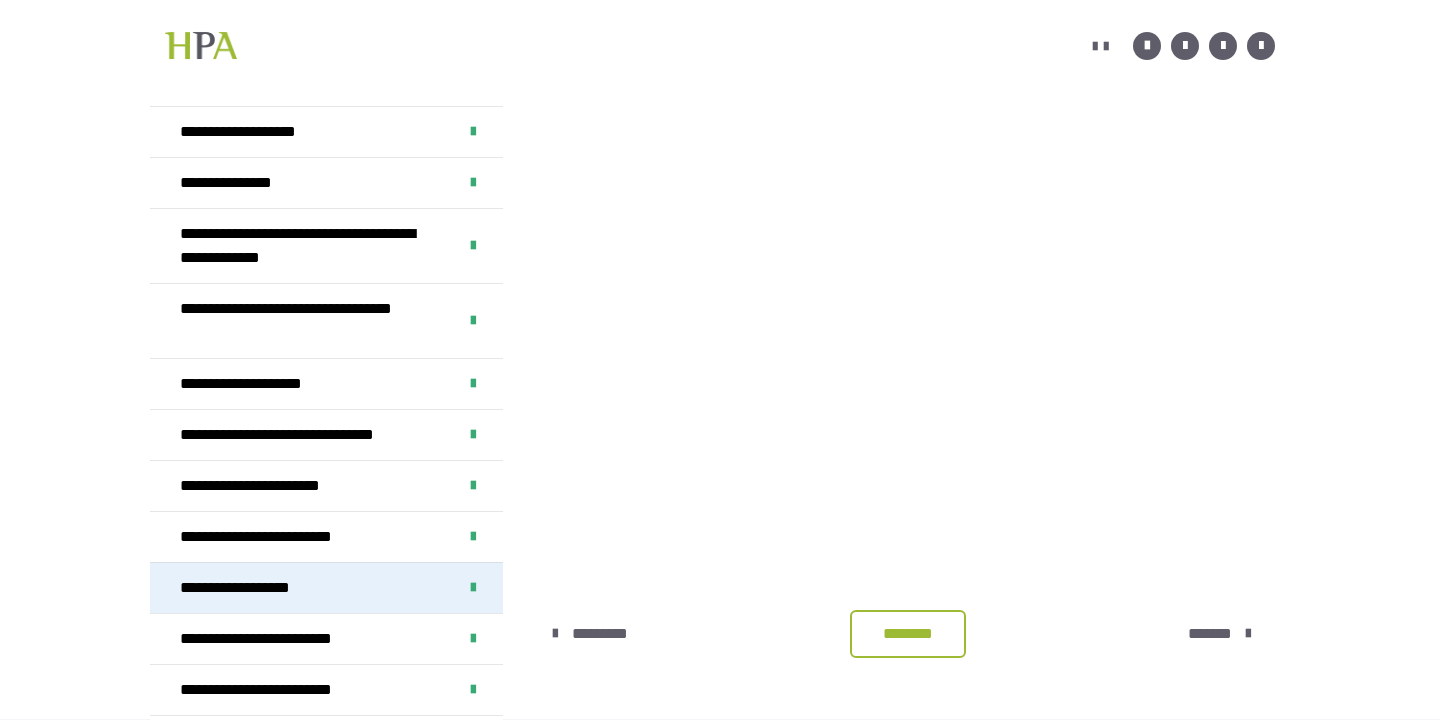 scroll, scrollTop: 0, scrollLeft: 0, axis: both 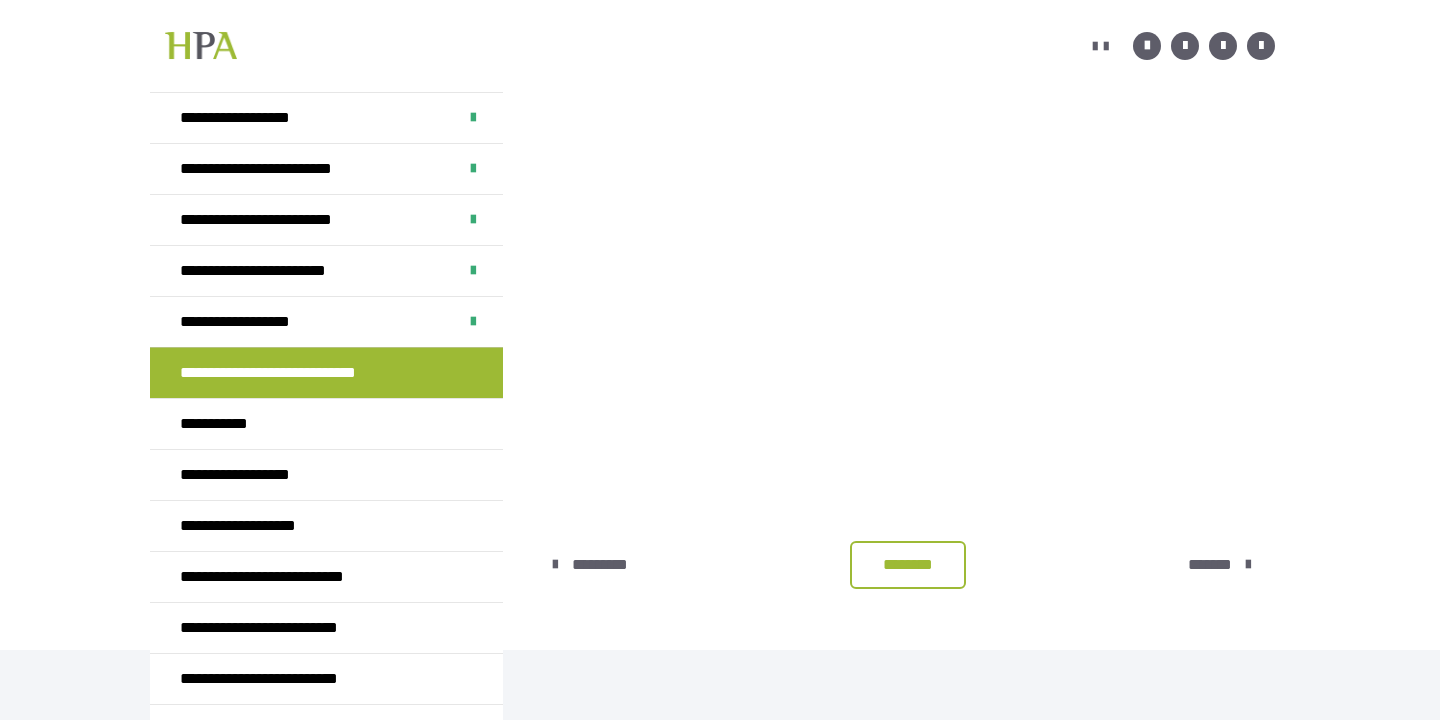 click on "********" at bounding box center [908, 565] 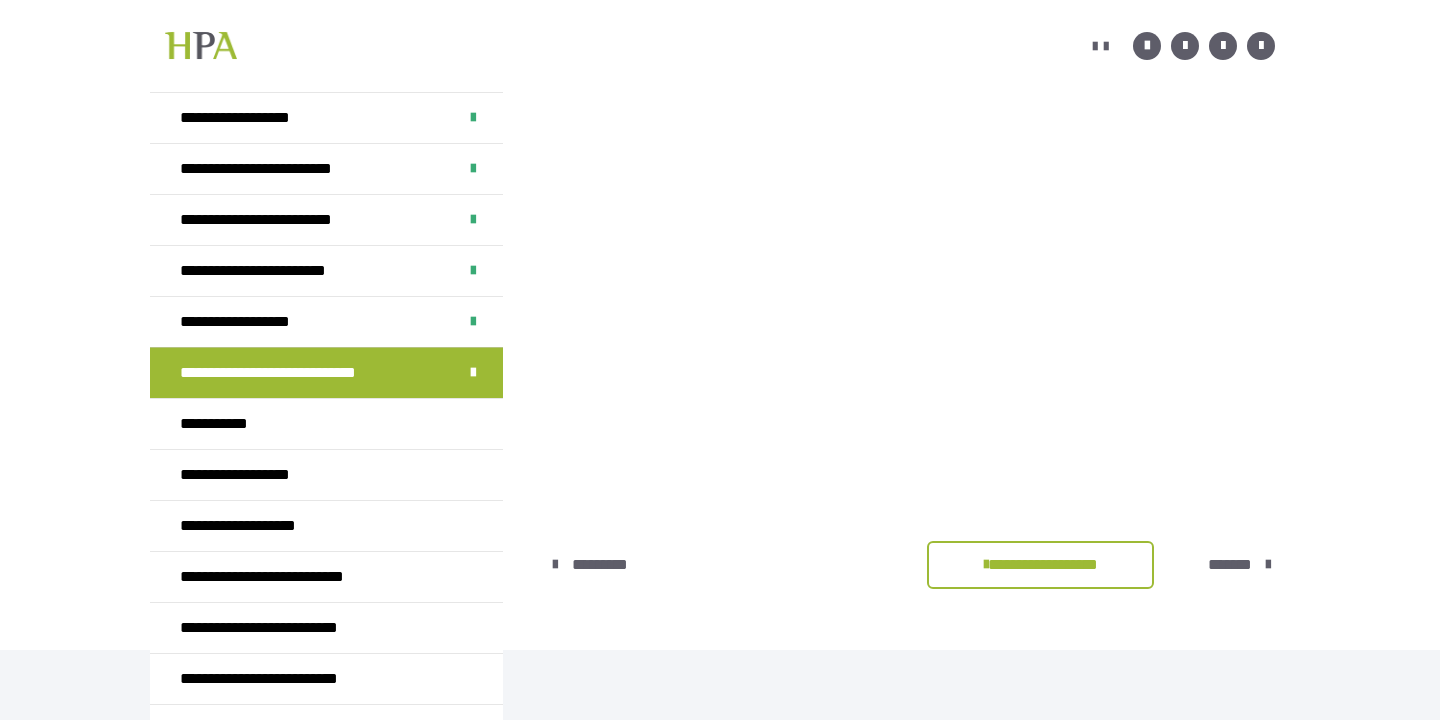 click on "*******" at bounding box center [1230, 565] 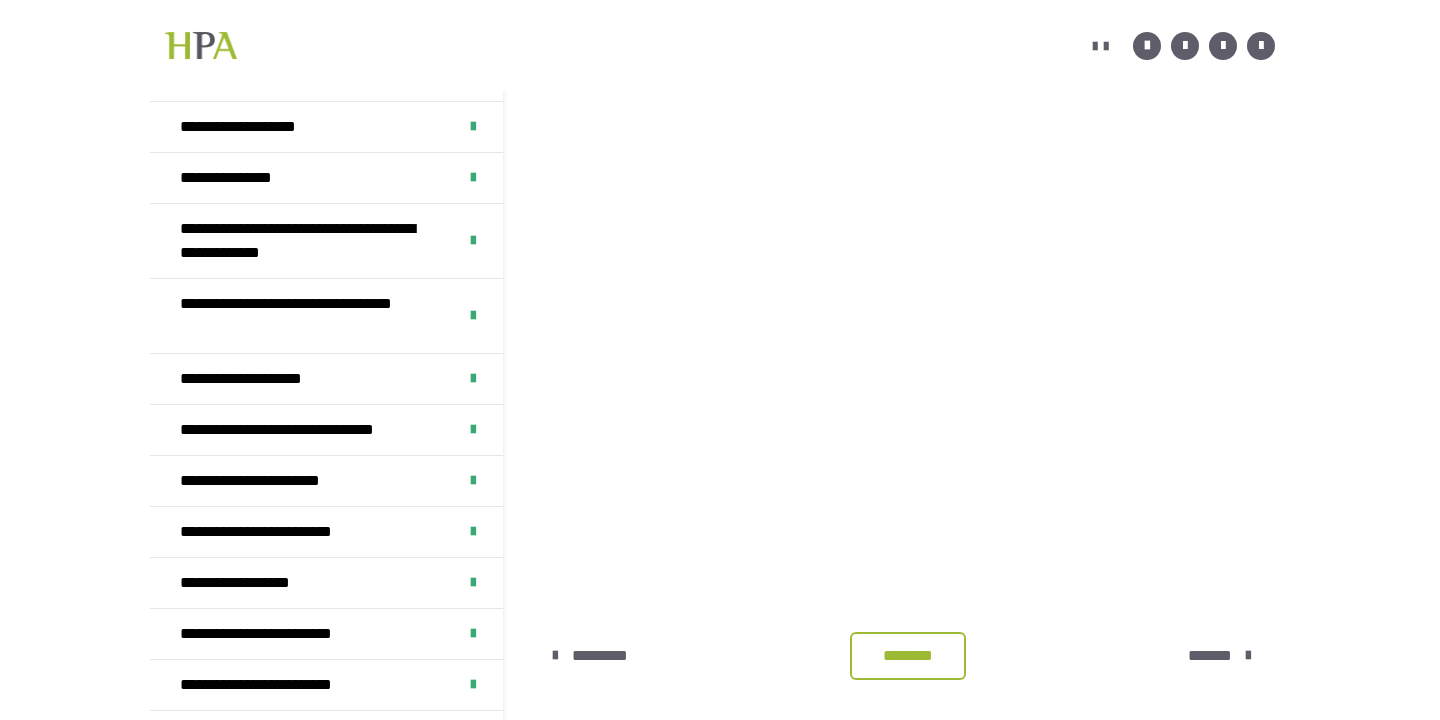 scroll, scrollTop: 432, scrollLeft: 0, axis: vertical 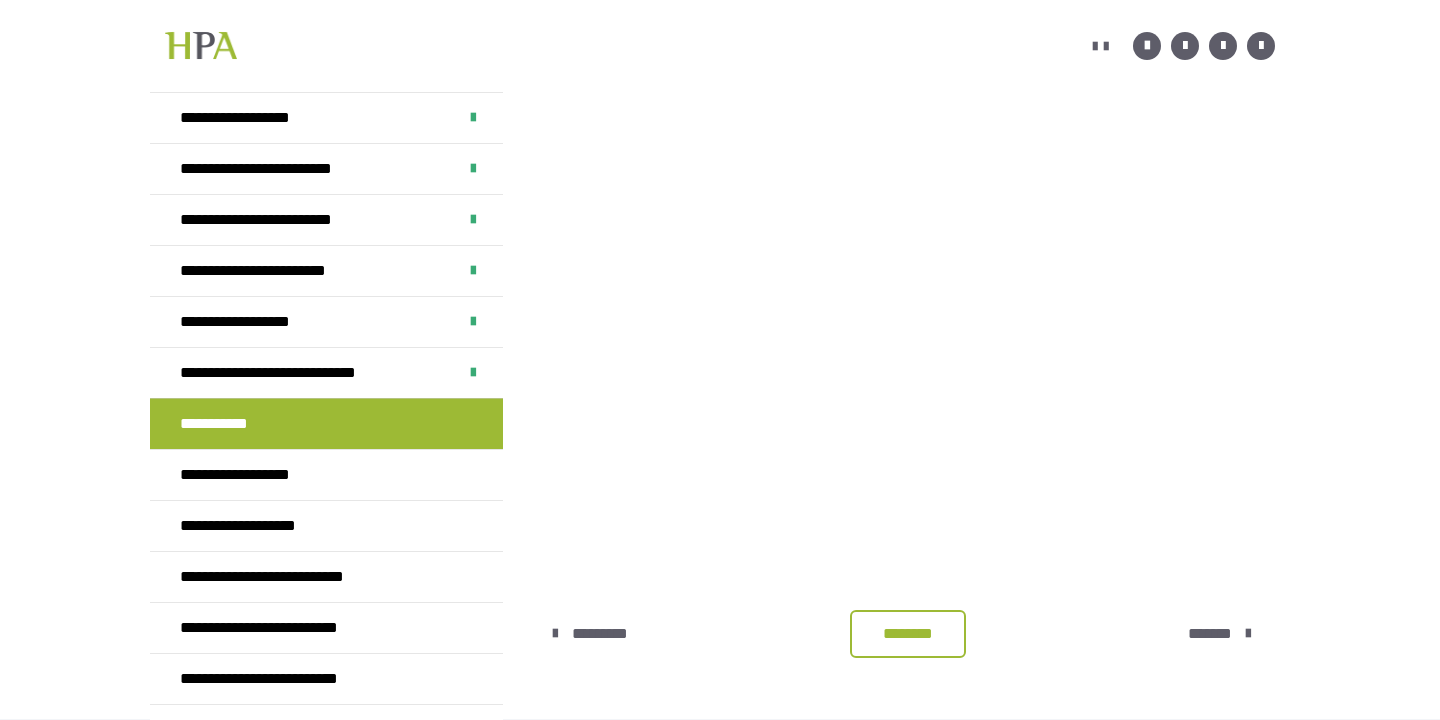 drag, startPoint x: 900, startPoint y: 642, endPoint x: 1041, endPoint y: 654, distance: 141.50972 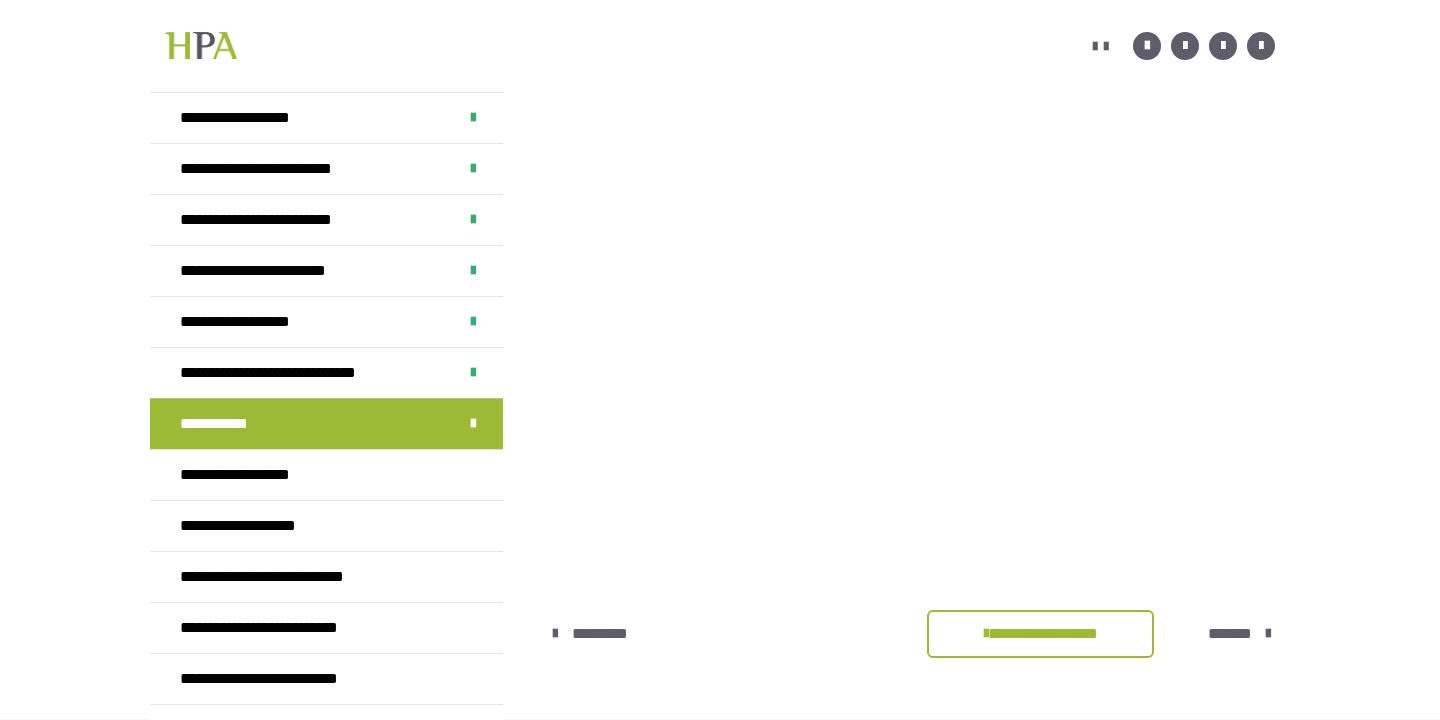 click on "*******" at bounding box center (1230, 634) 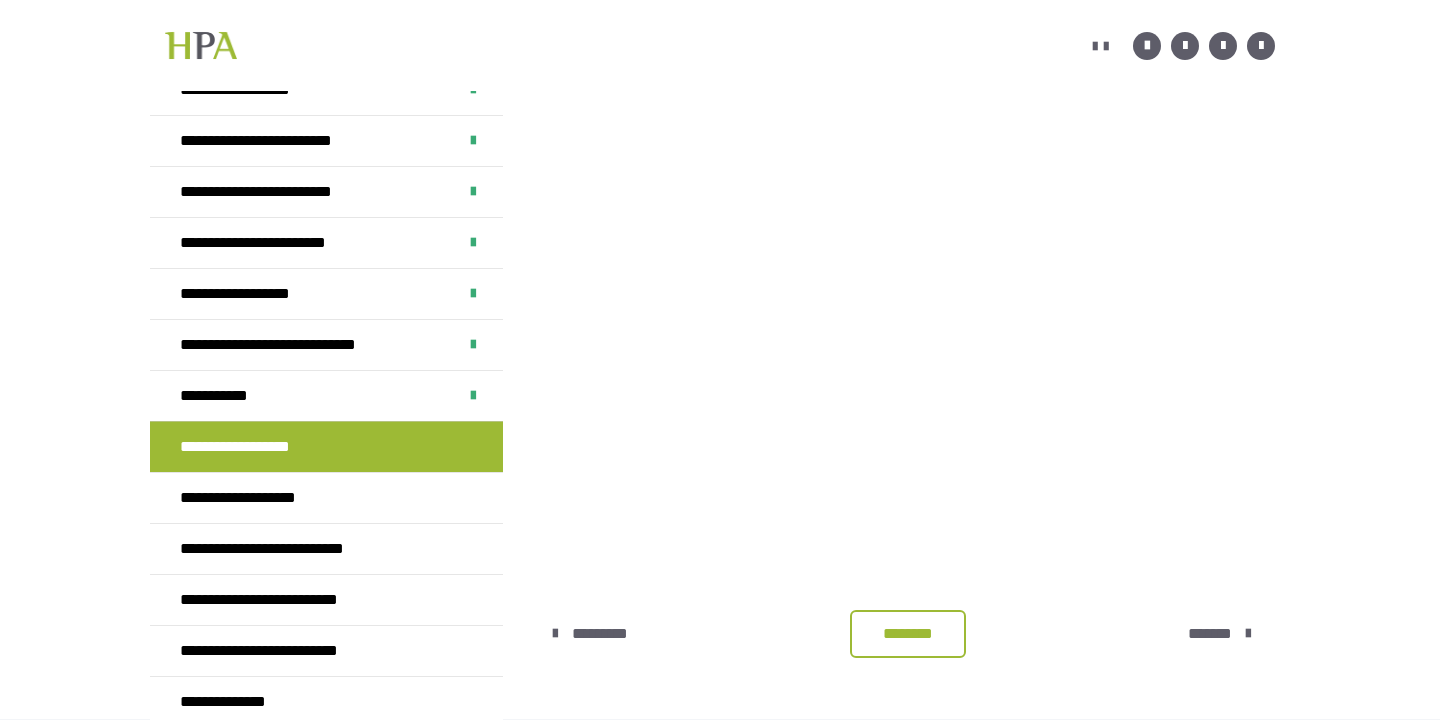 scroll, scrollTop: 558, scrollLeft: 0, axis: vertical 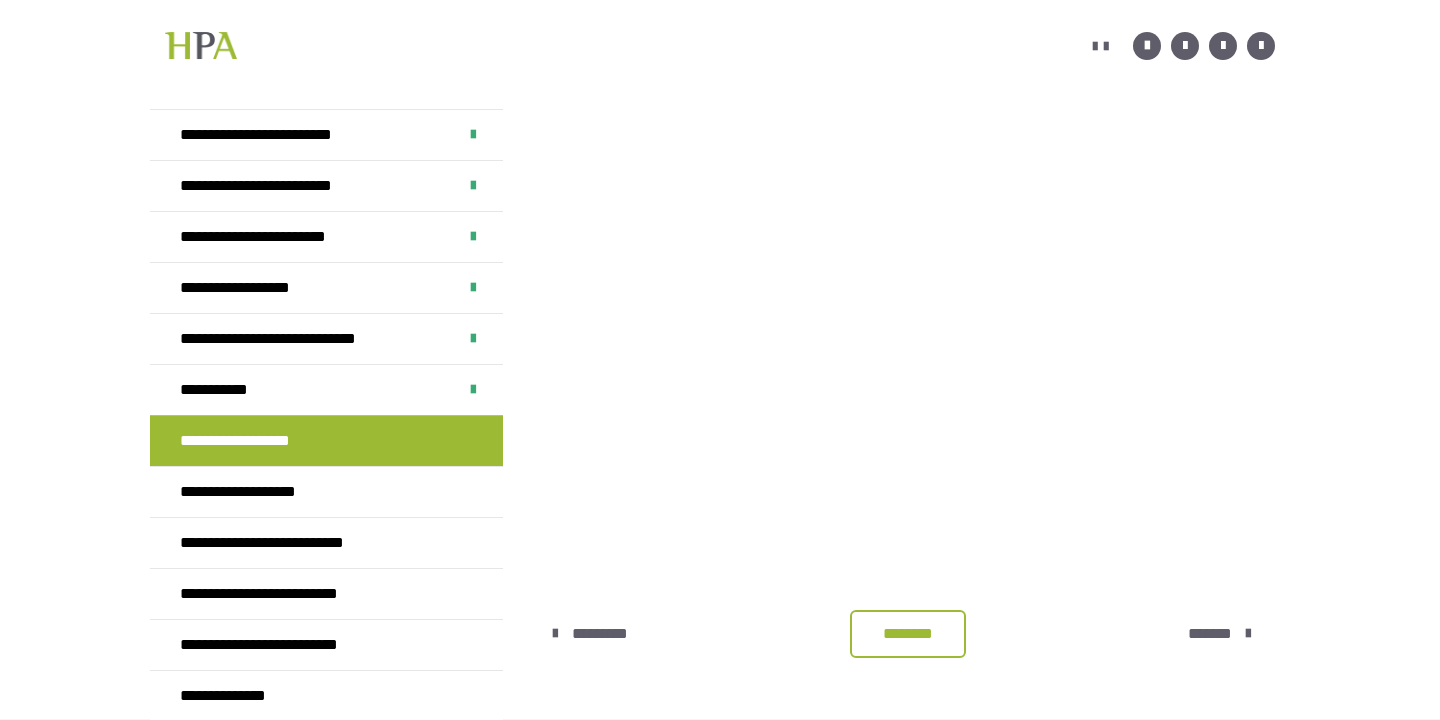 click on "********" at bounding box center (908, 634) 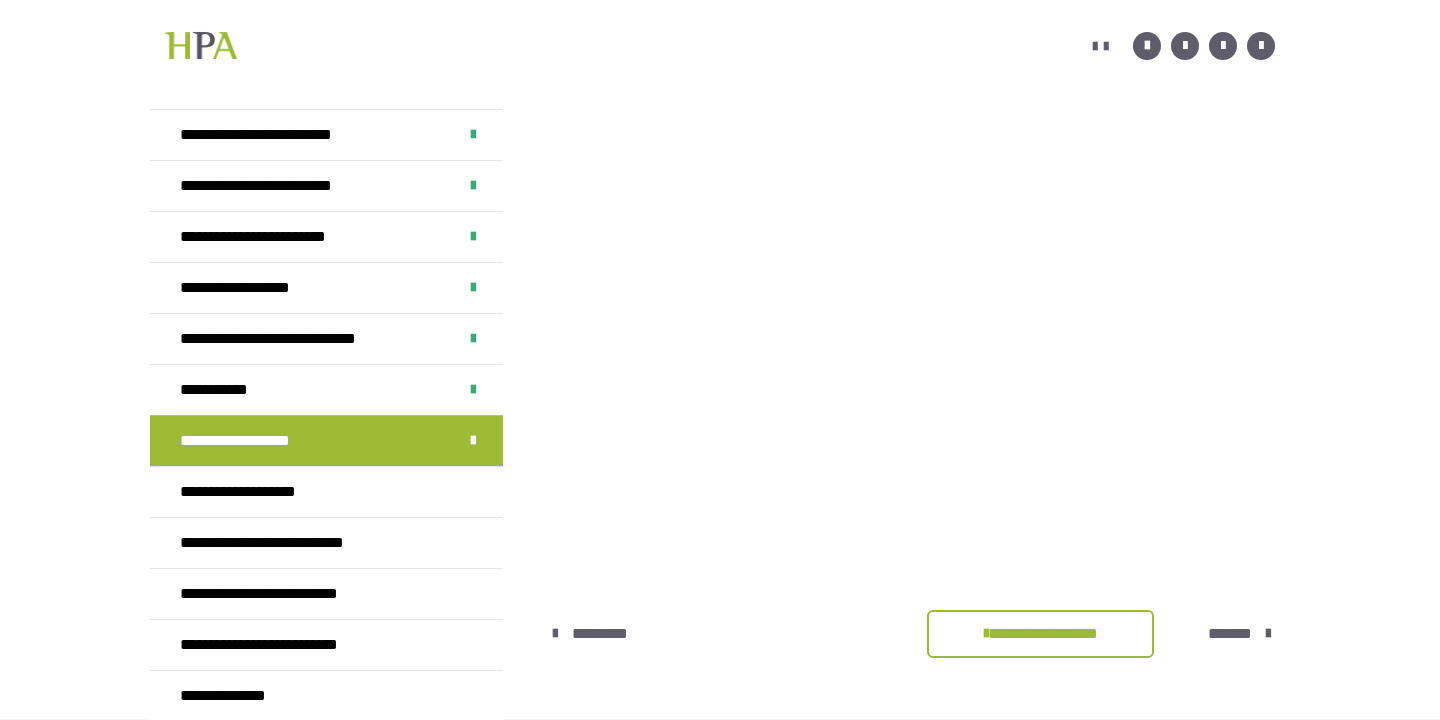 click on "*******" at bounding box center (1230, 634) 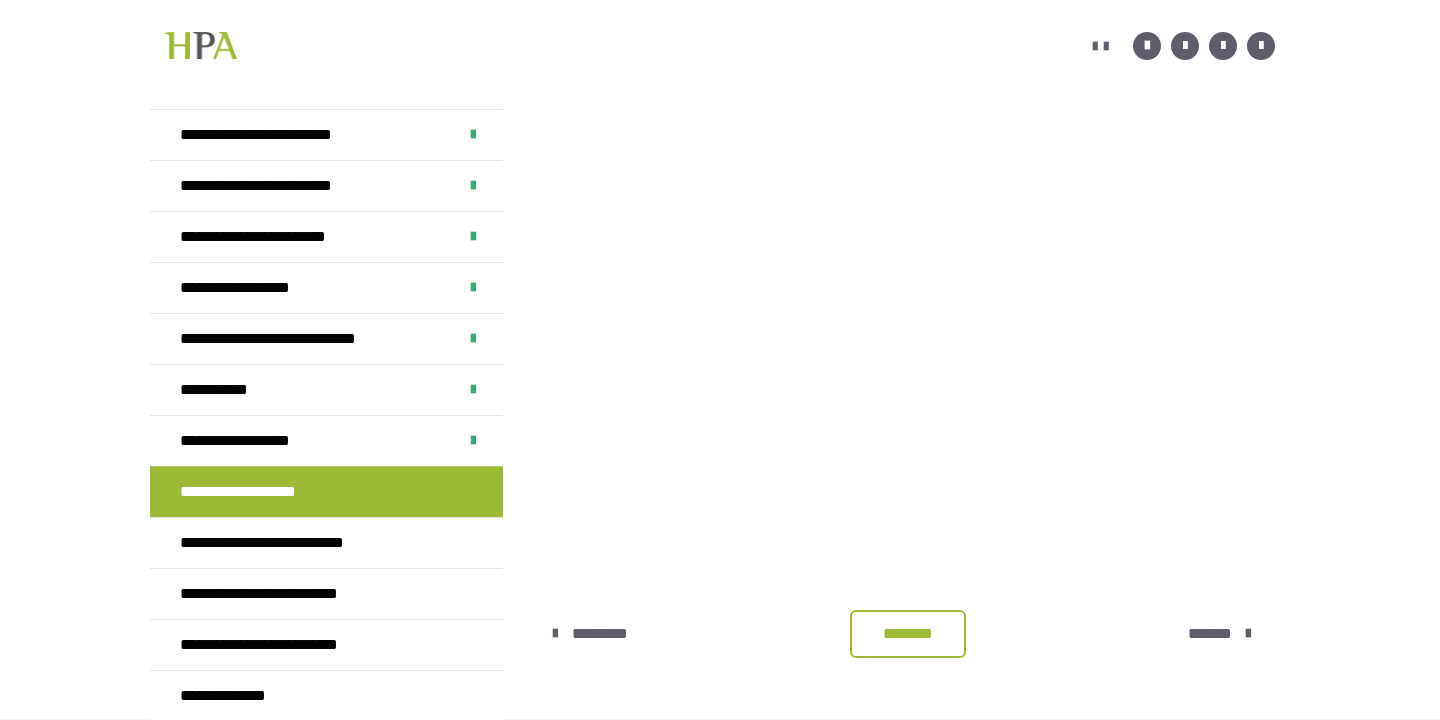 drag, startPoint x: 915, startPoint y: 633, endPoint x: 988, endPoint y: 637, distance: 73.109505 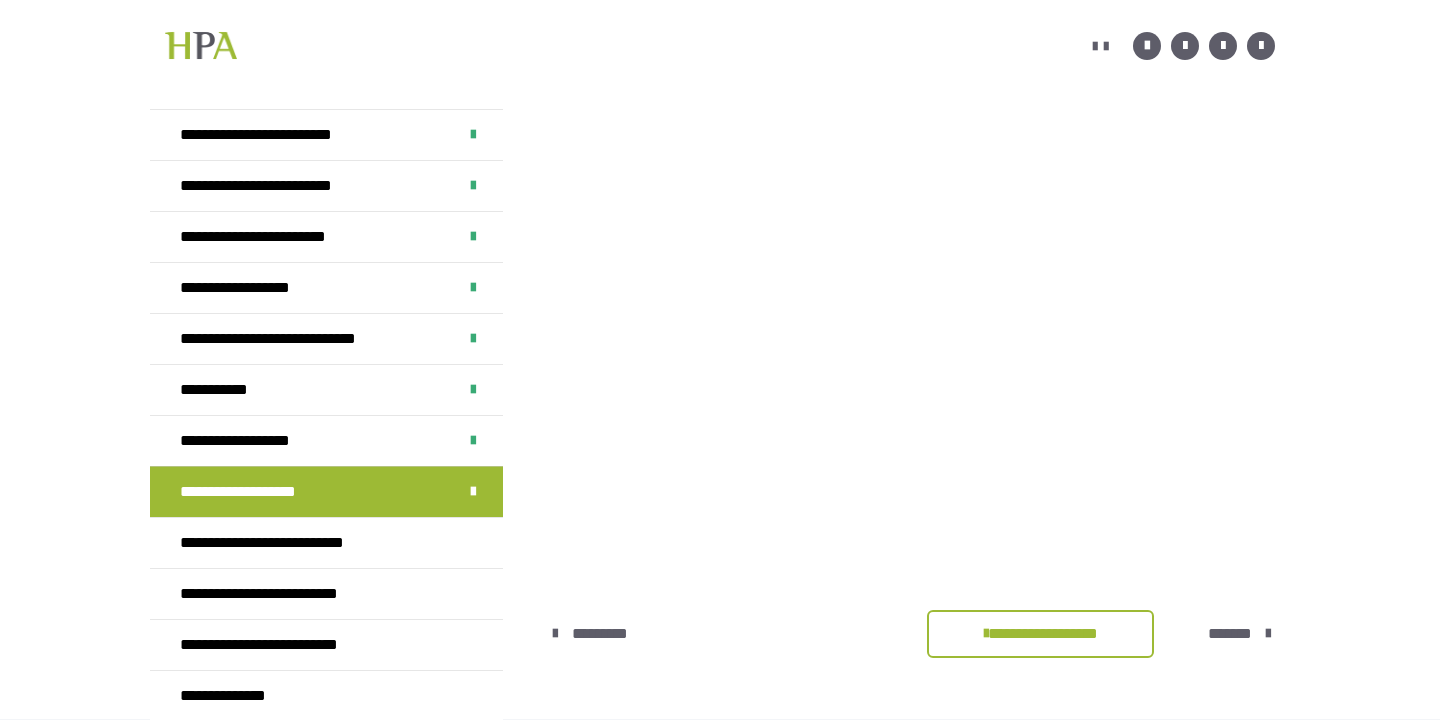 click on "*******" at bounding box center (1230, 634) 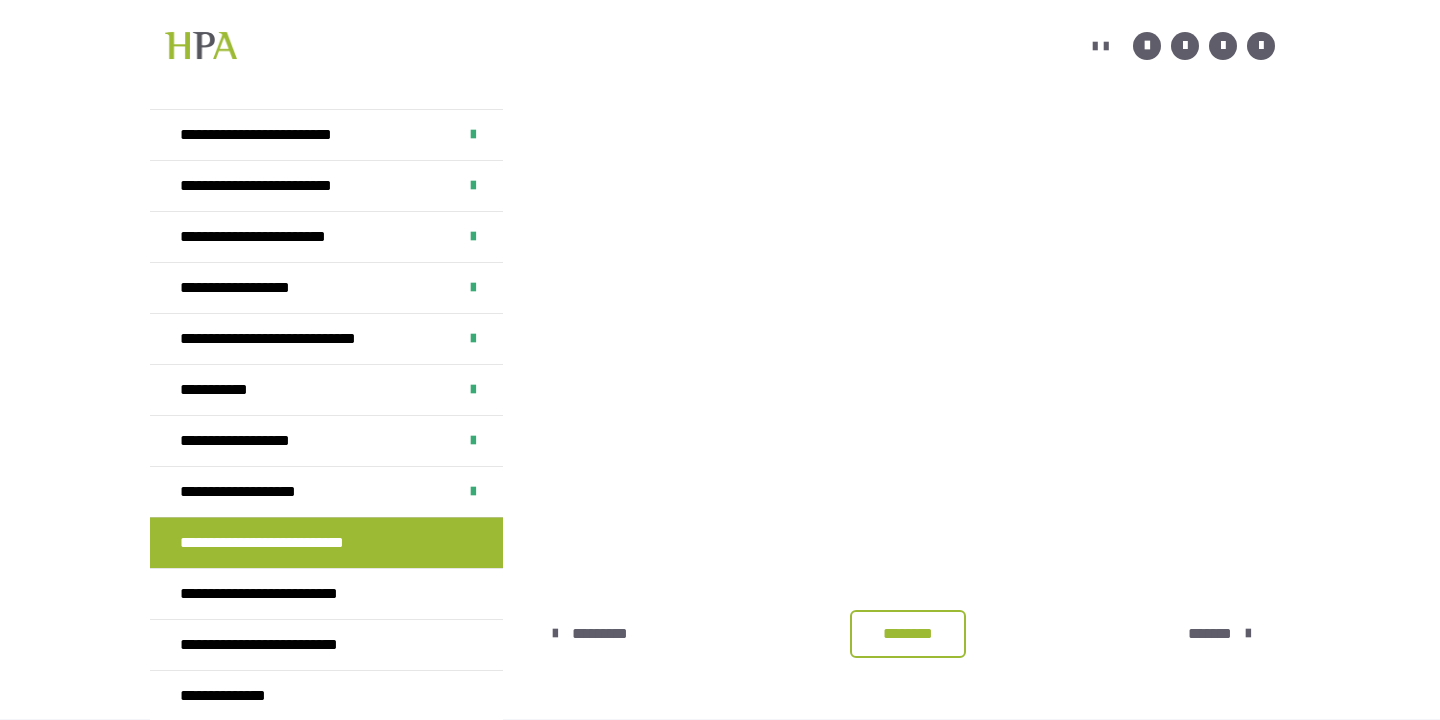 click on "********" at bounding box center (908, 634) 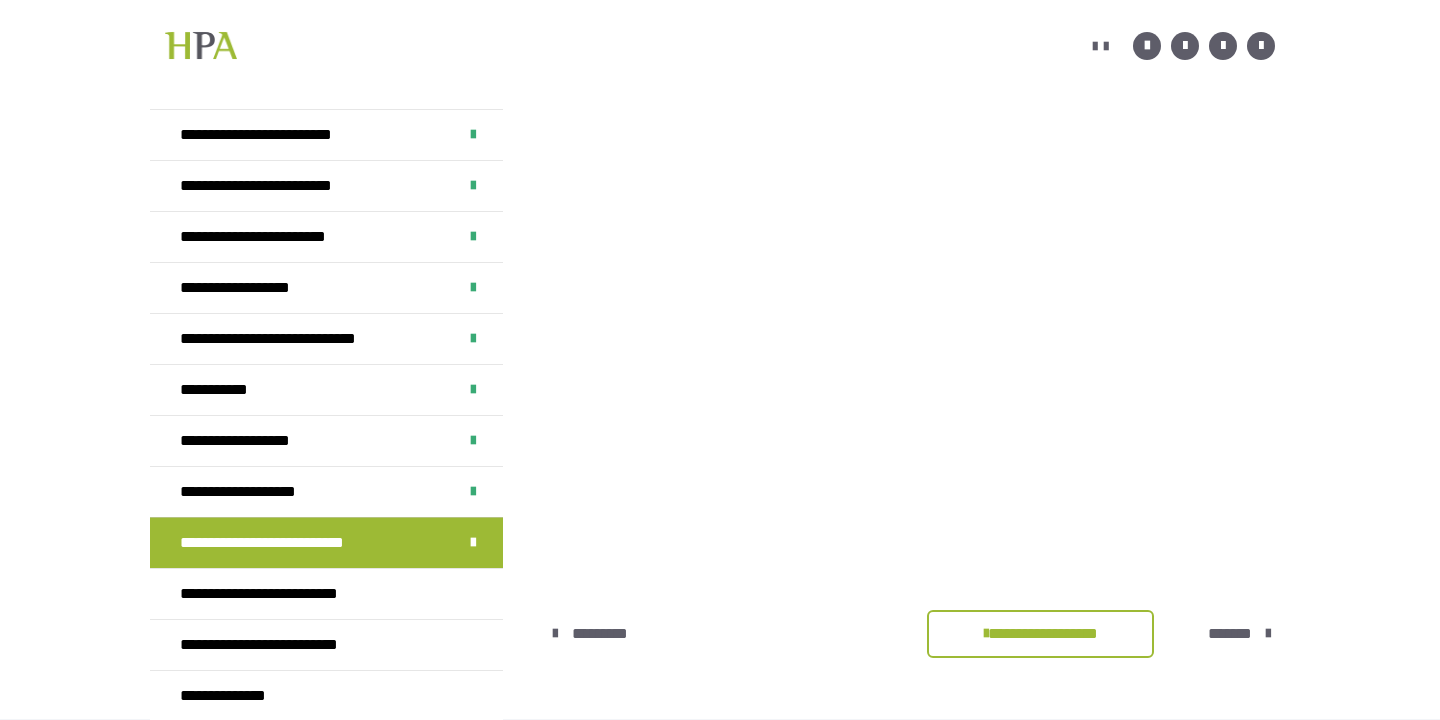 click on "*******" at bounding box center (1230, 634) 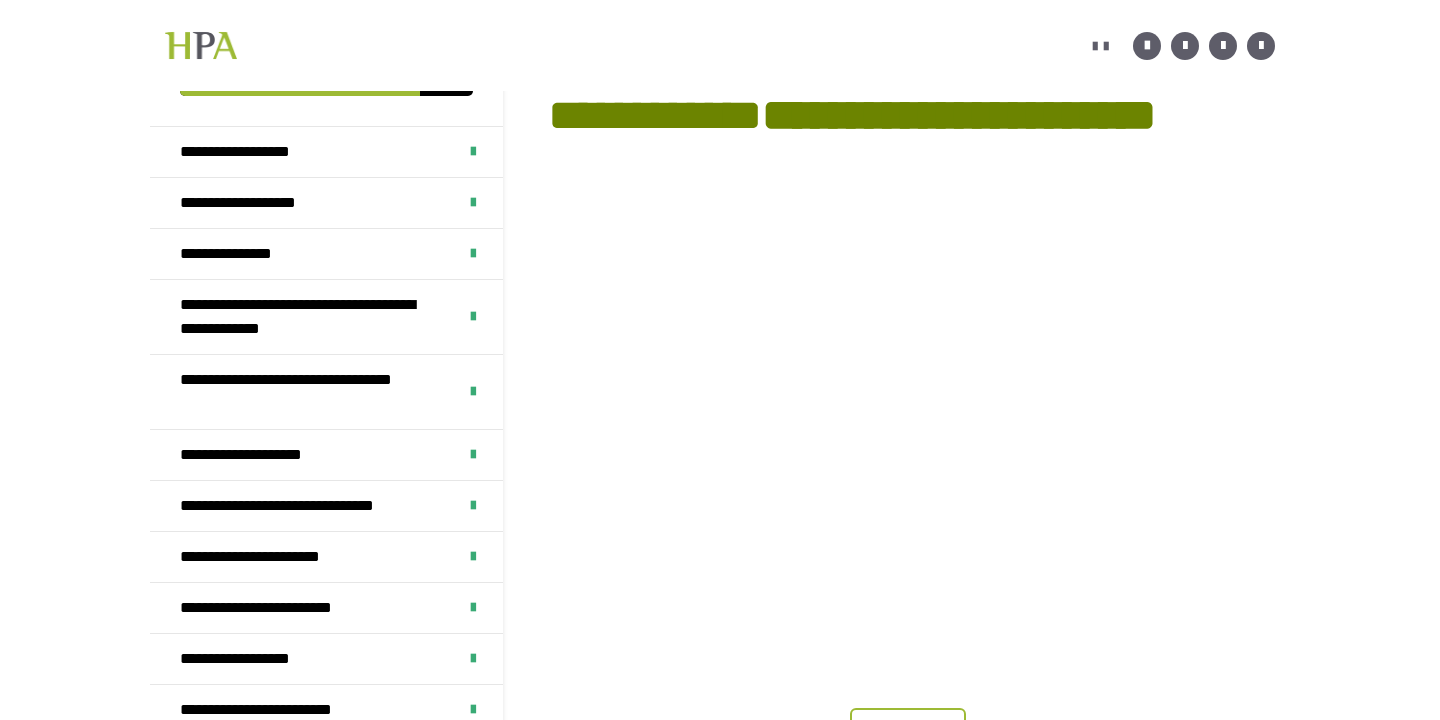 scroll, scrollTop: 432, scrollLeft: 0, axis: vertical 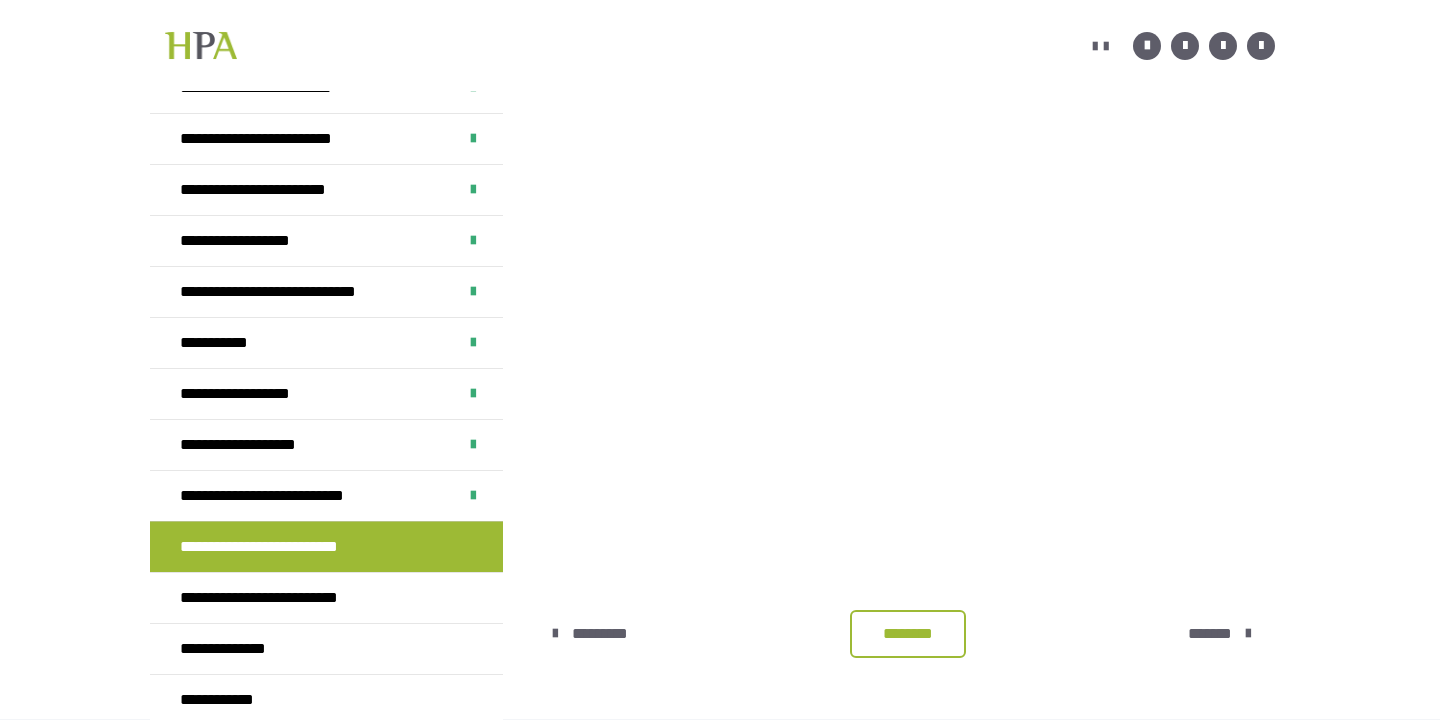 drag, startPoint x: 875, startPoint y: 633, endPoint x: 975, endPoint y: 636, distance: 100.04499 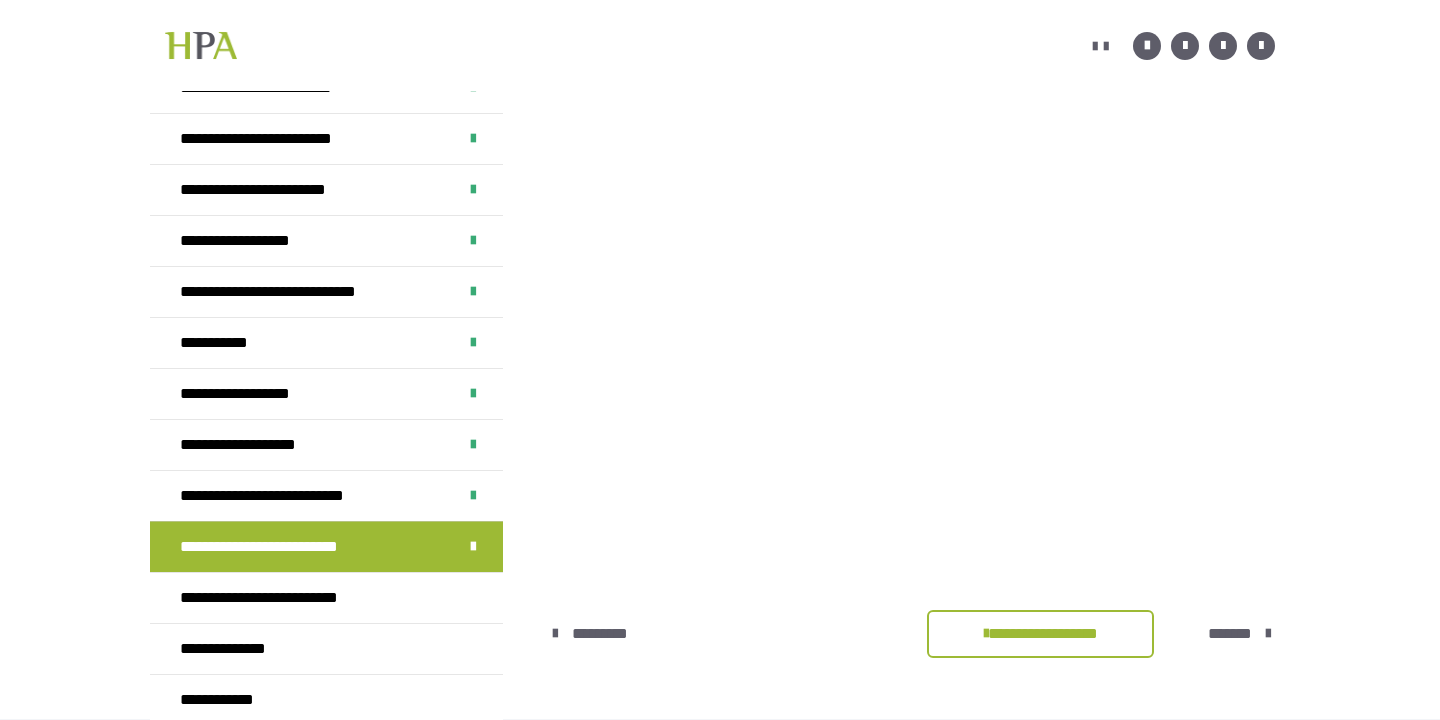 click on "*******" at bounding box center [1230, 634] 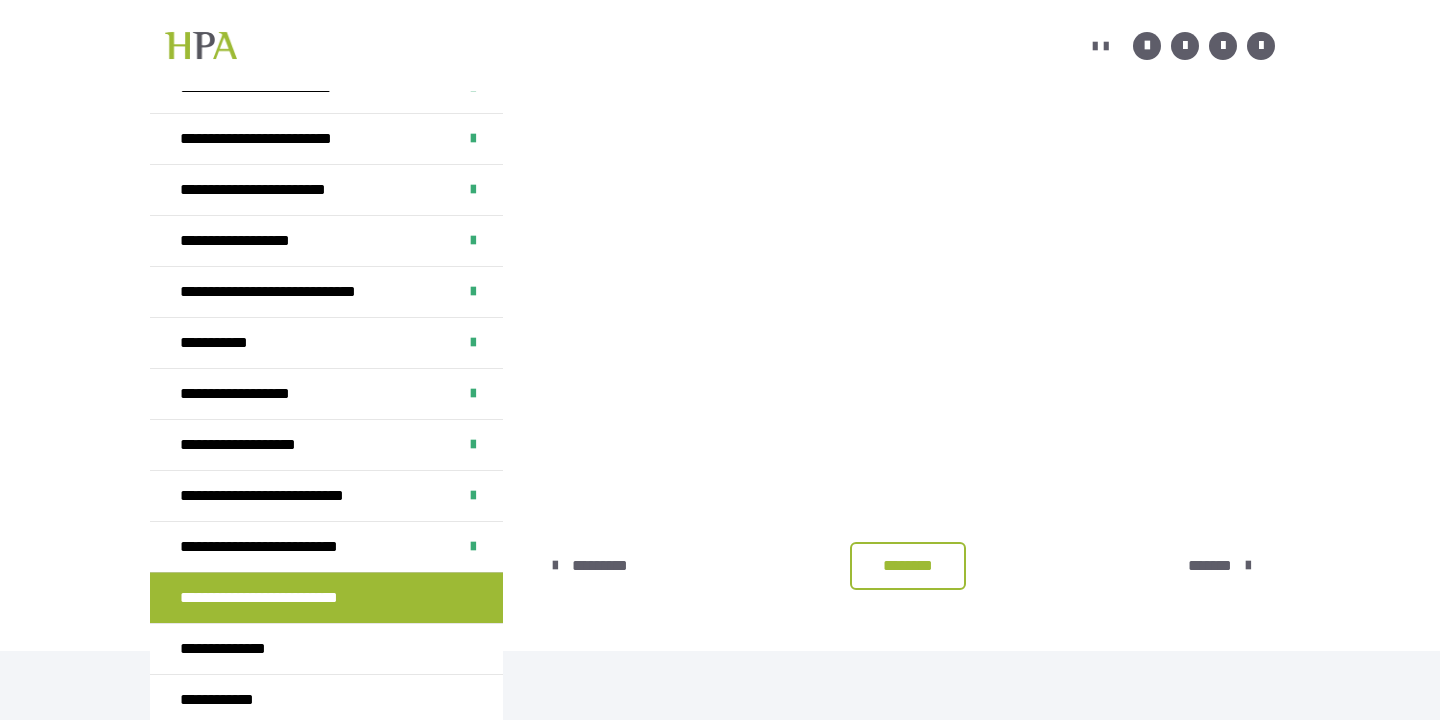 scroll, scrollTop: 501, scrollLeft: 0, axis: vertical 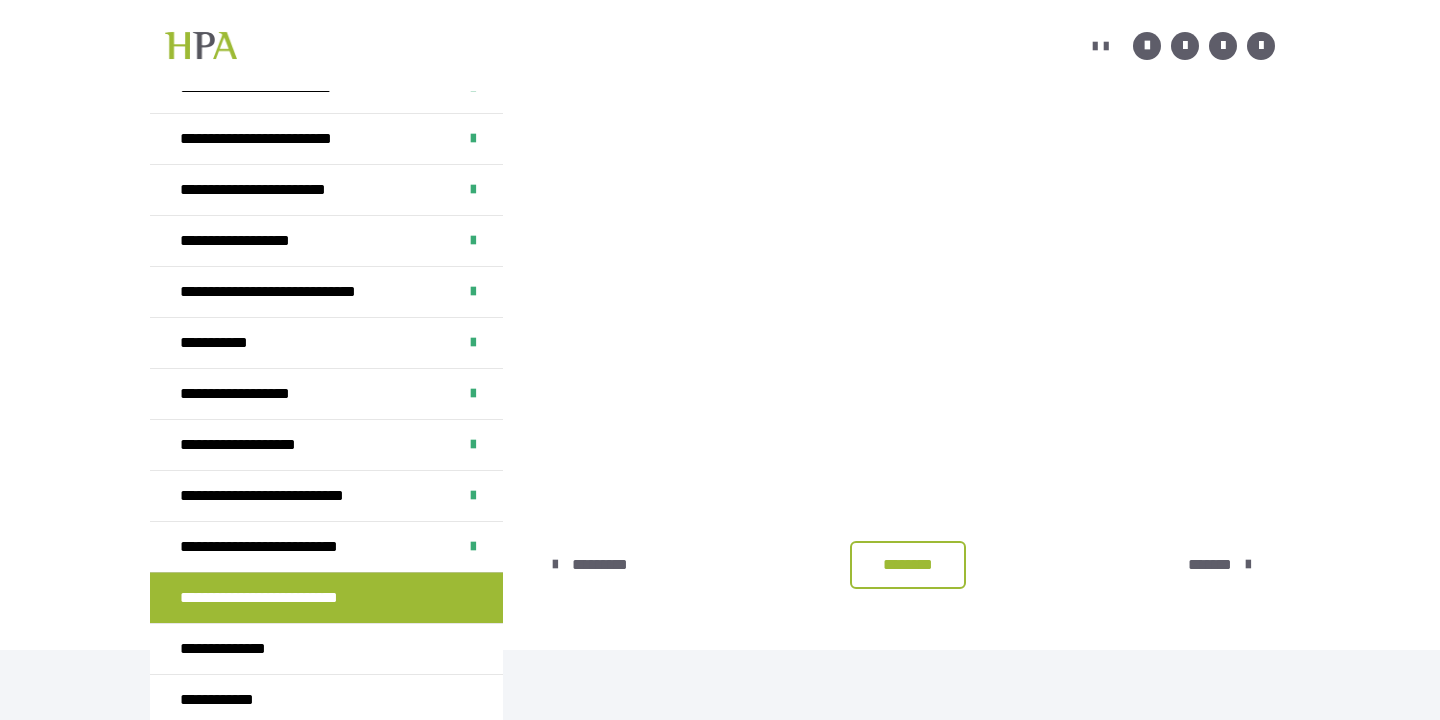 click on "********" at bounding box center (908, 565) 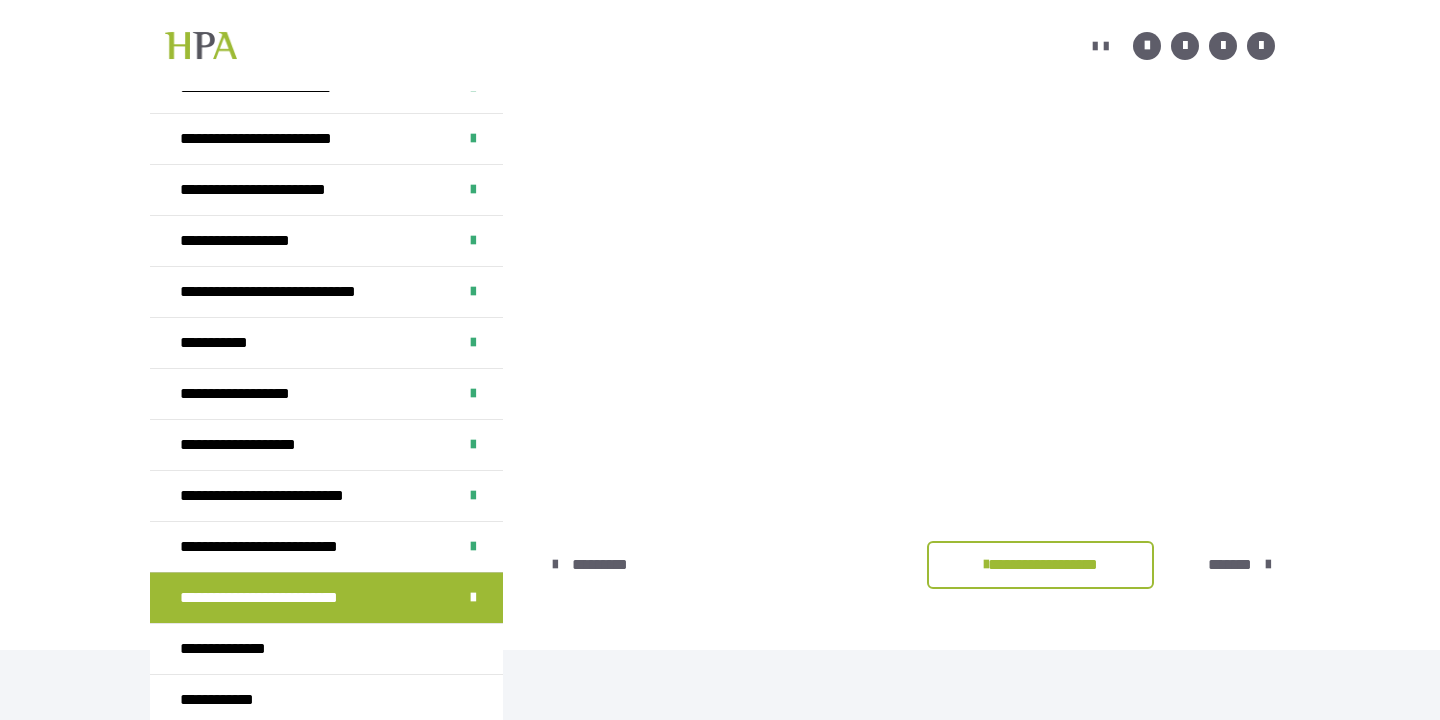 click on "*******" at bounding box center (1230, 565) 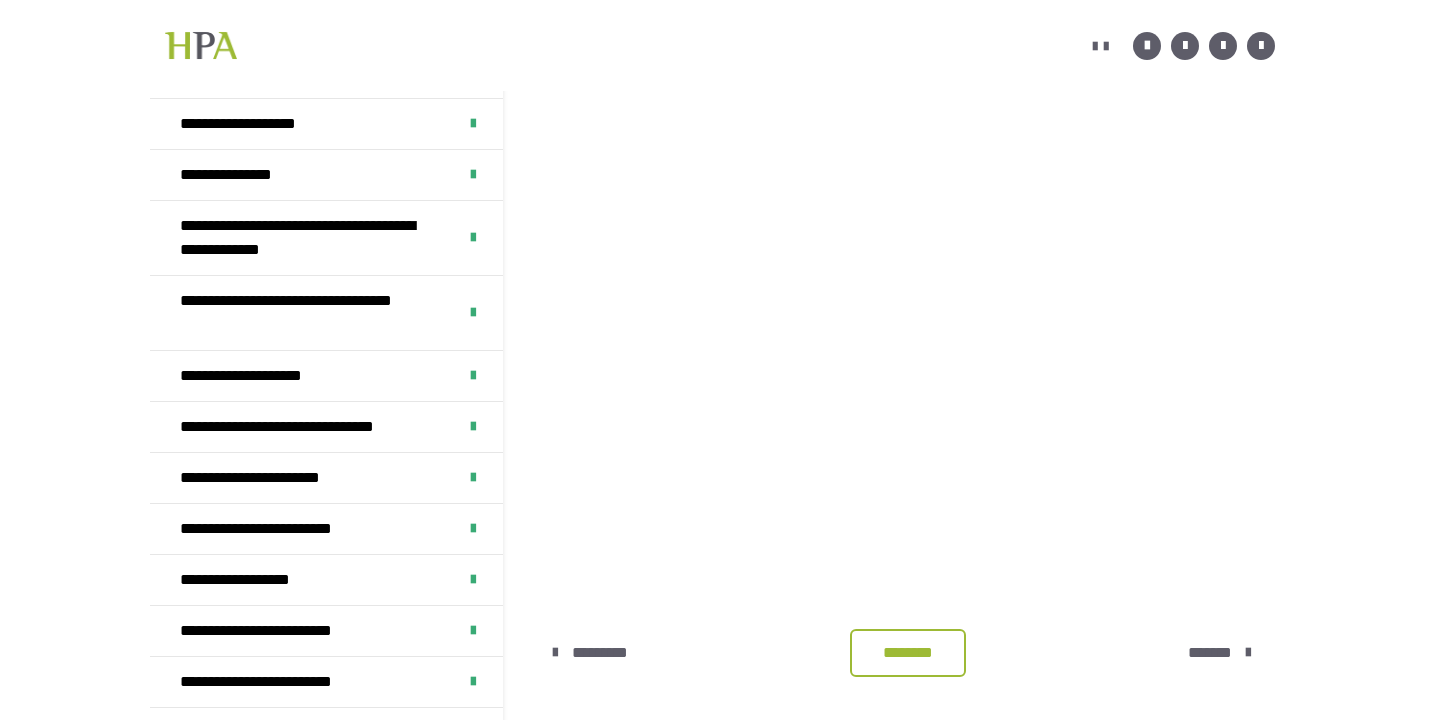 scroll, scrollTop: 432, scrollLeft: 0, axis: vertical 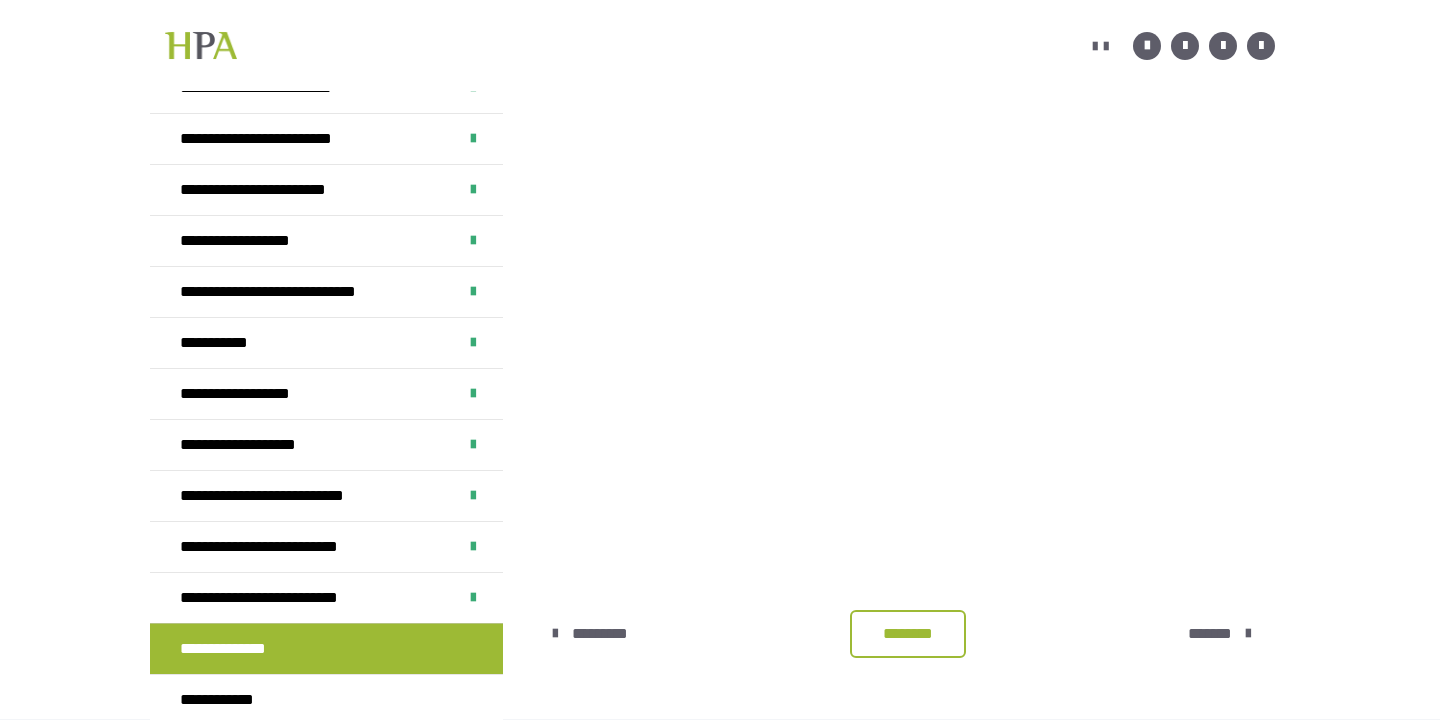 click on "**********" at bounding box center (326, 648) 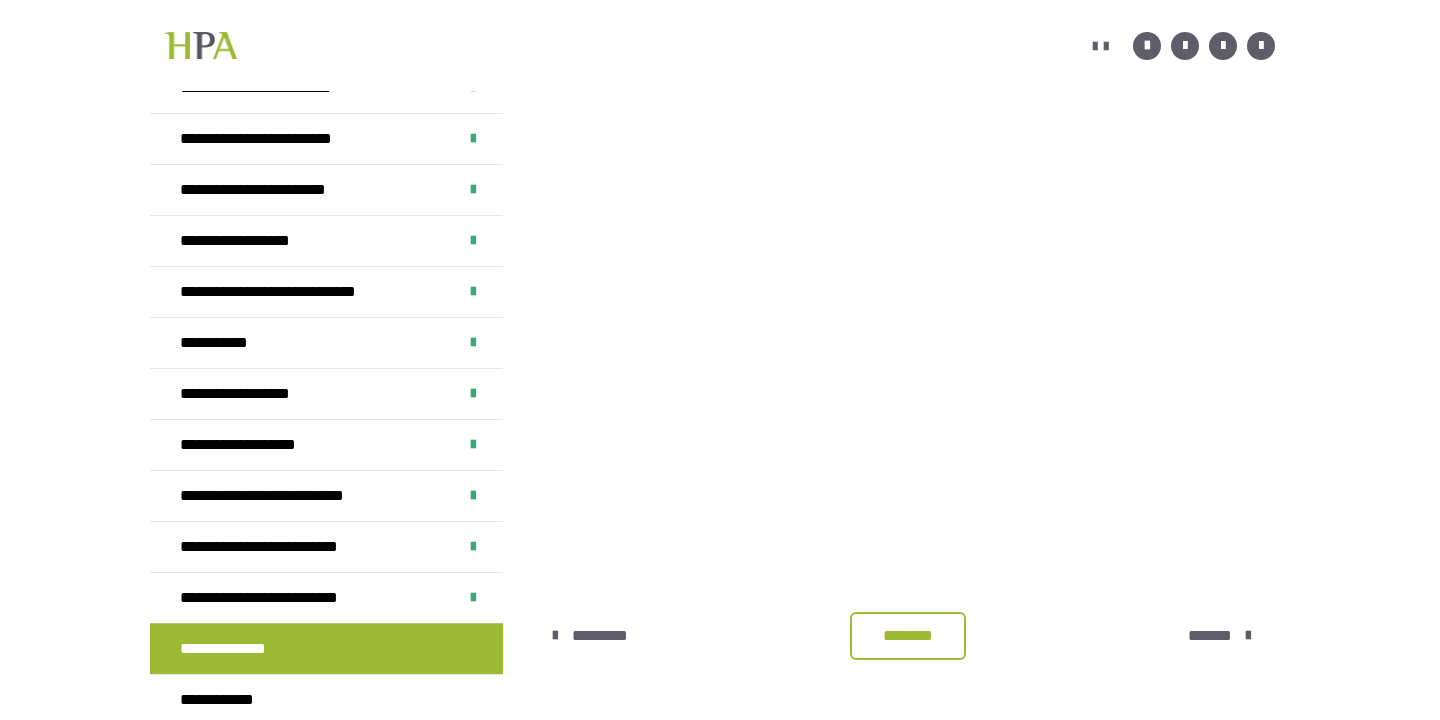scroll, scrollTop: 432, scrollLeft: 0, axis: vertical 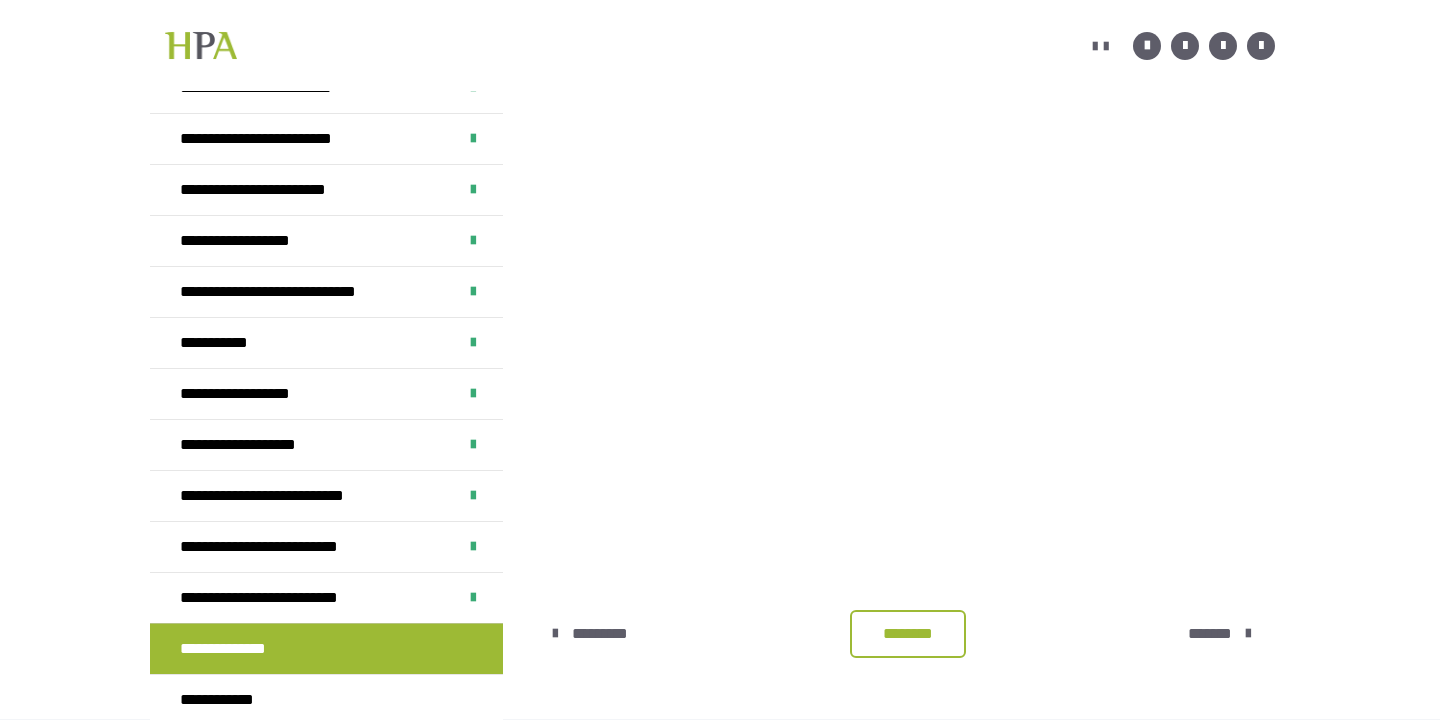 click on "********" at bounding box center [908, 634] 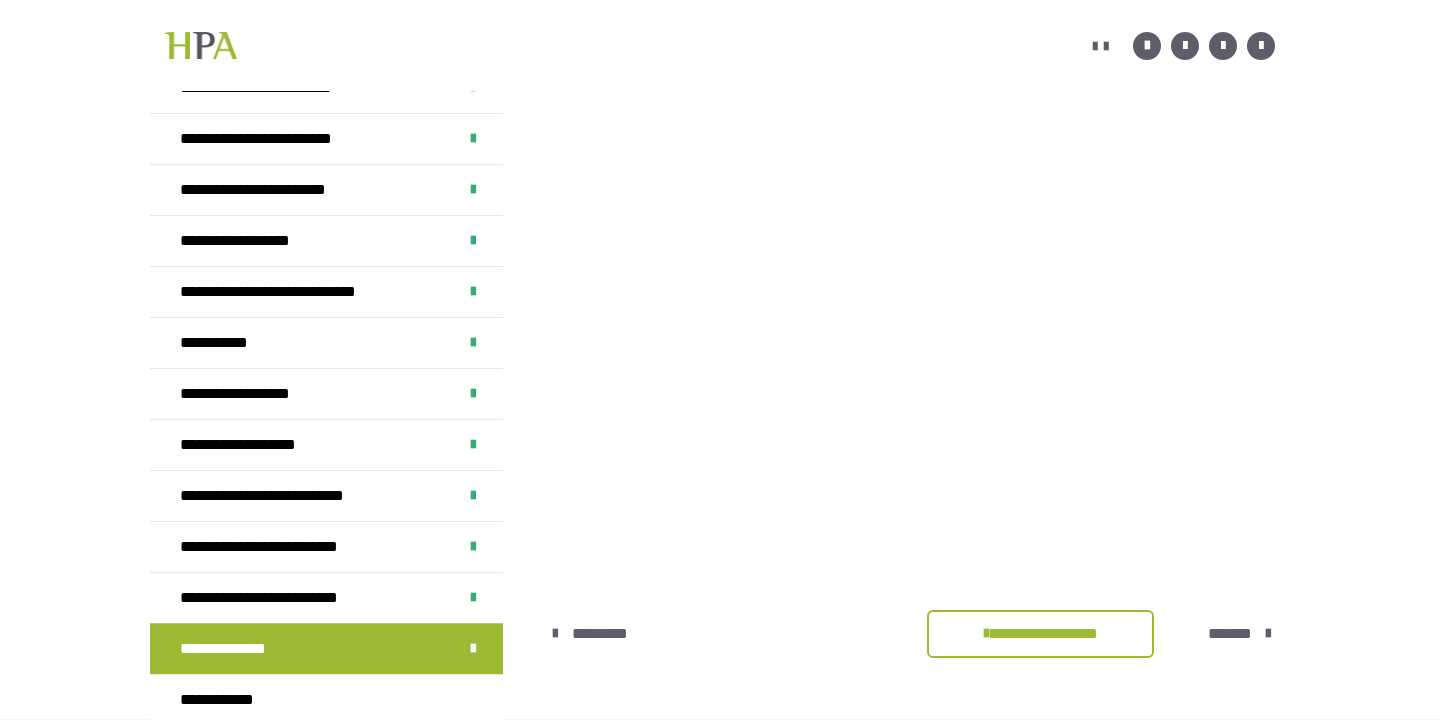 click on "*******" at bounding box center (1230, 634) 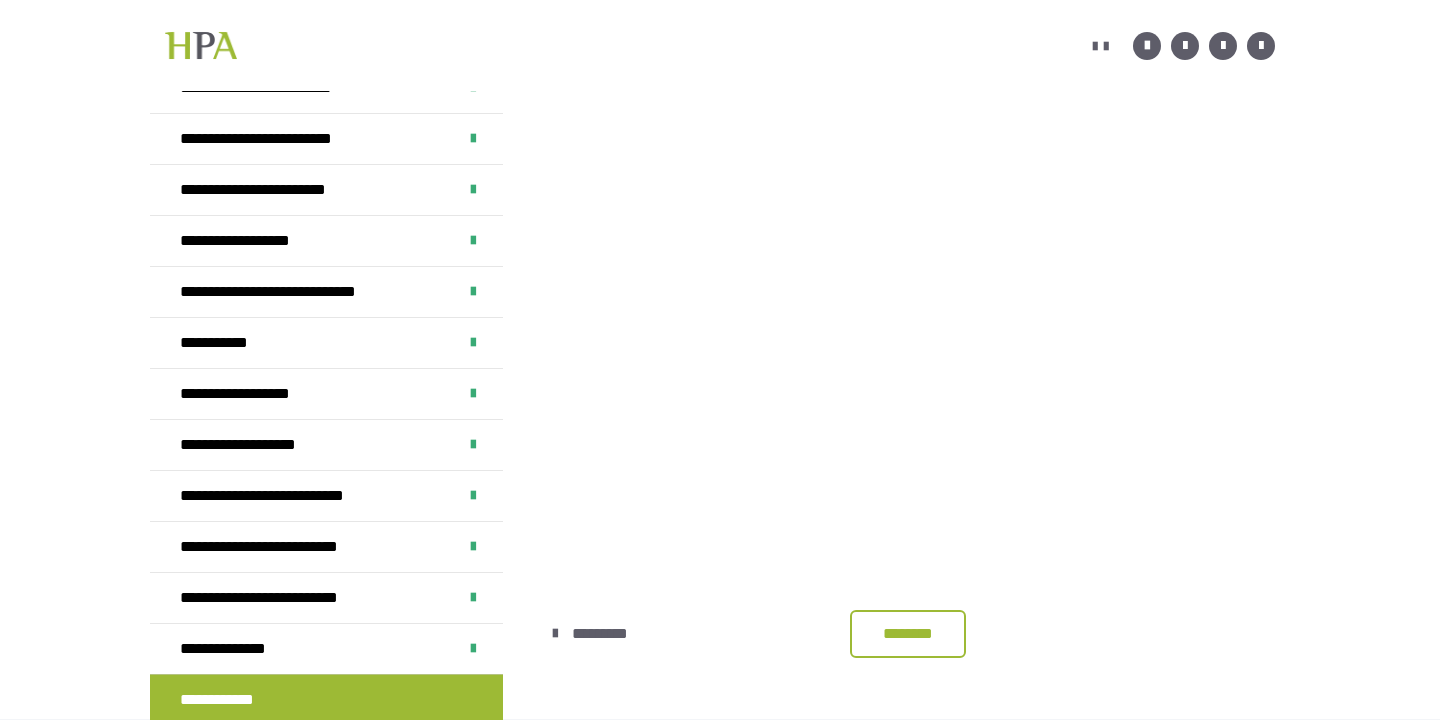 scroll, scrollTop: 606, scrollLeft: 0, axis: vertical 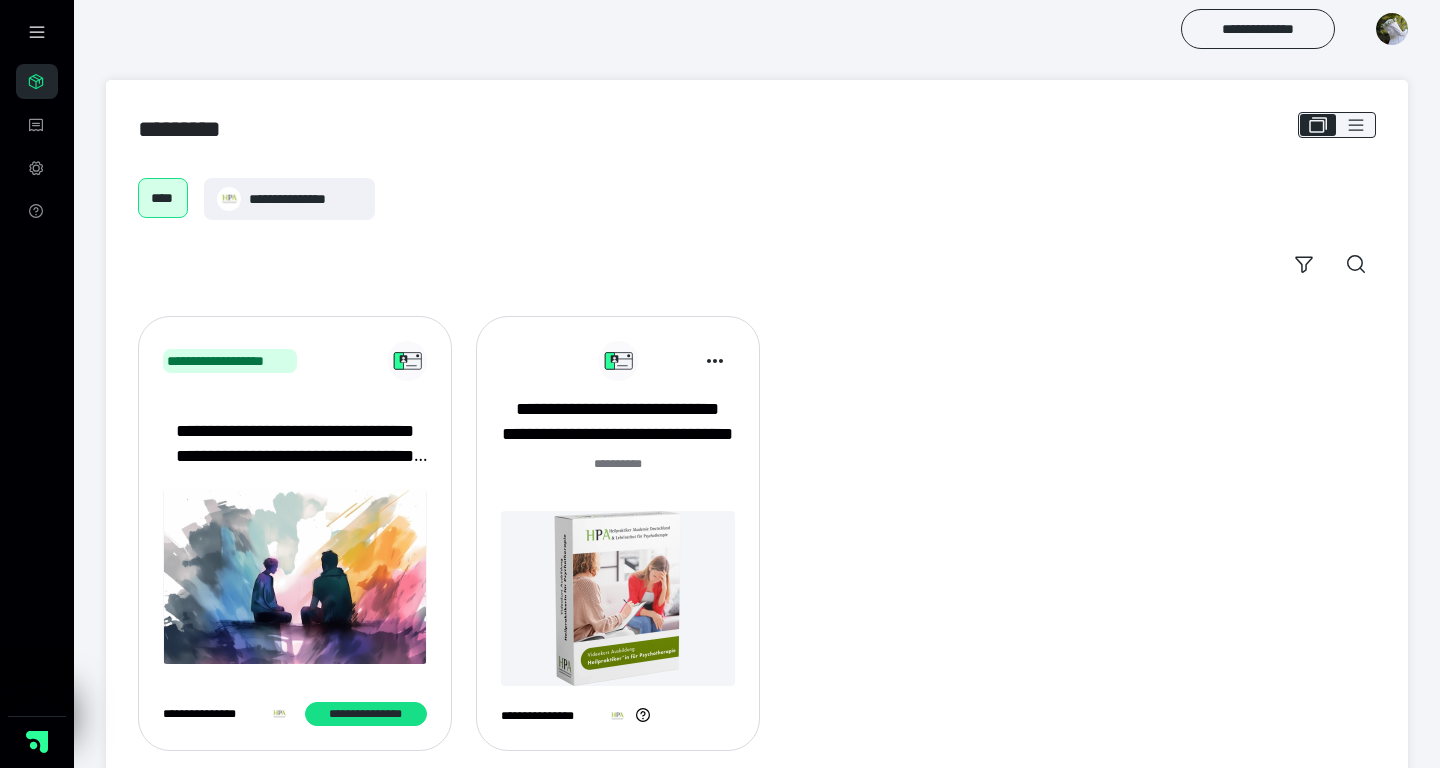 click at bounding box center [1392, 29] 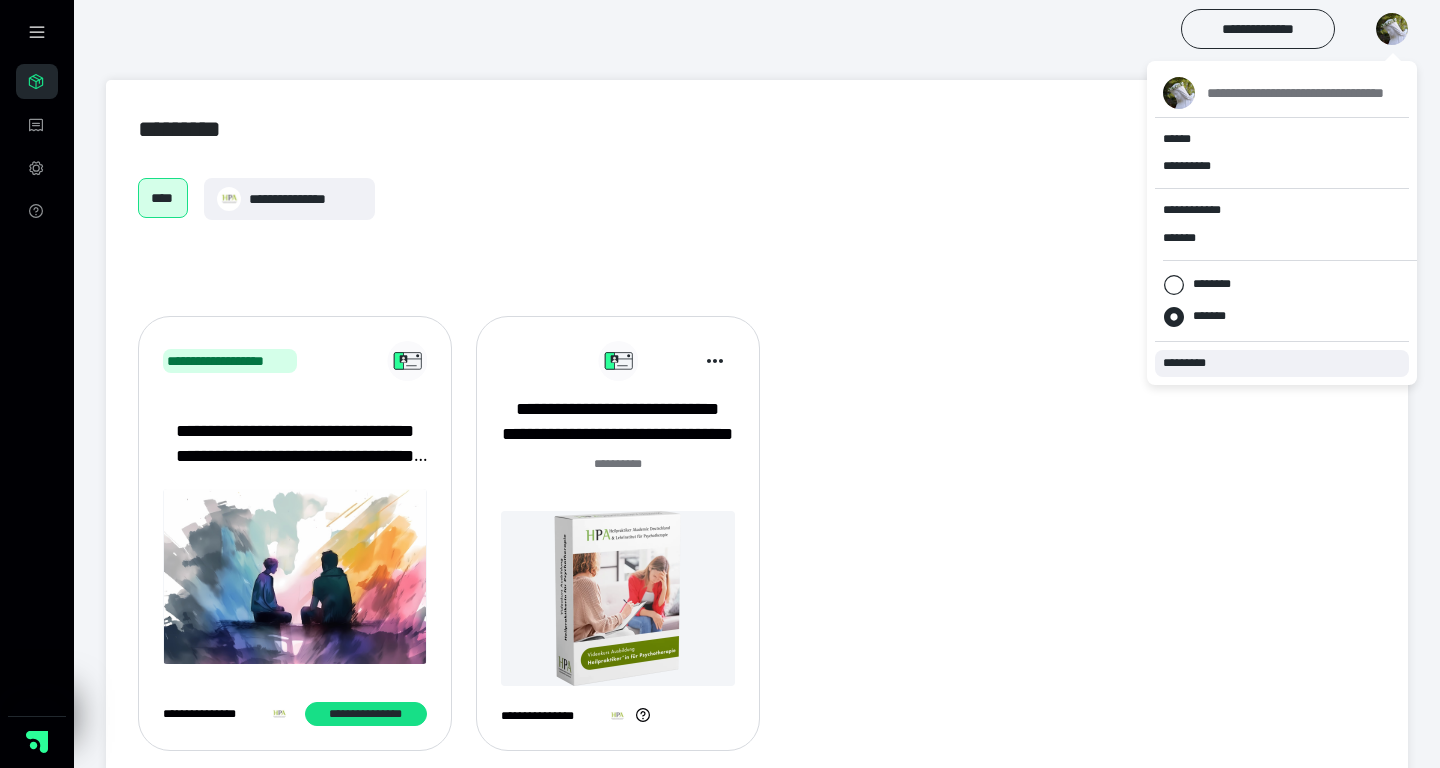 click on "*********" at bounding box center (1282, 363) 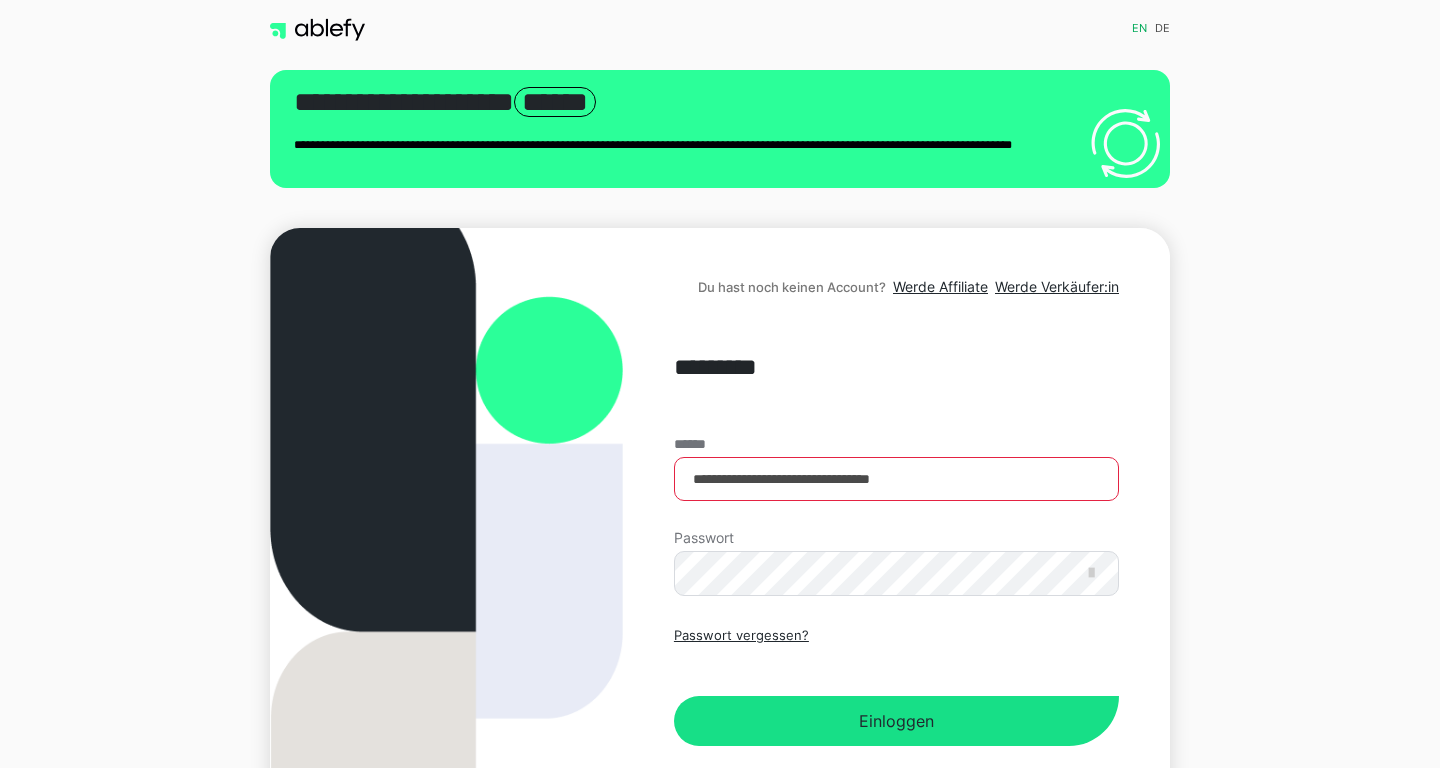 scroll, scrollTop: 0, scrollLeft: 0, axis: both 